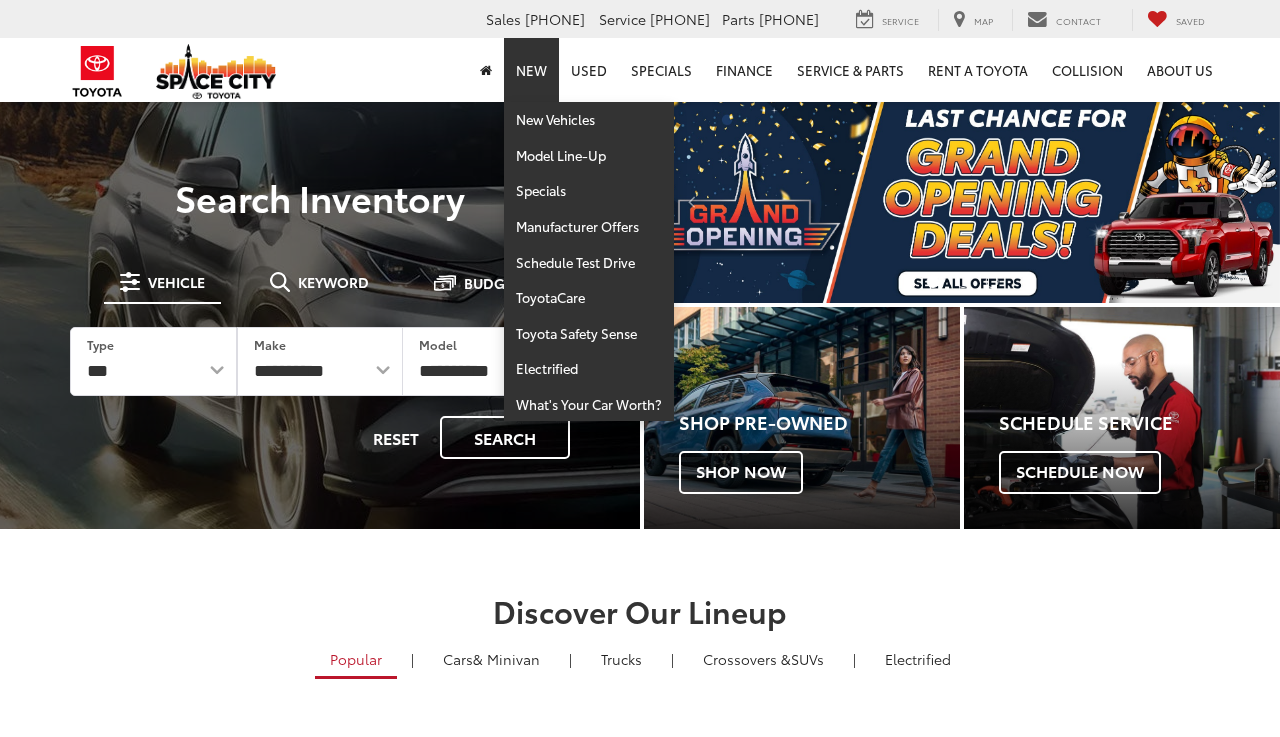 scroll, scrollTop: 0, scrollLeft: 0, axis: both 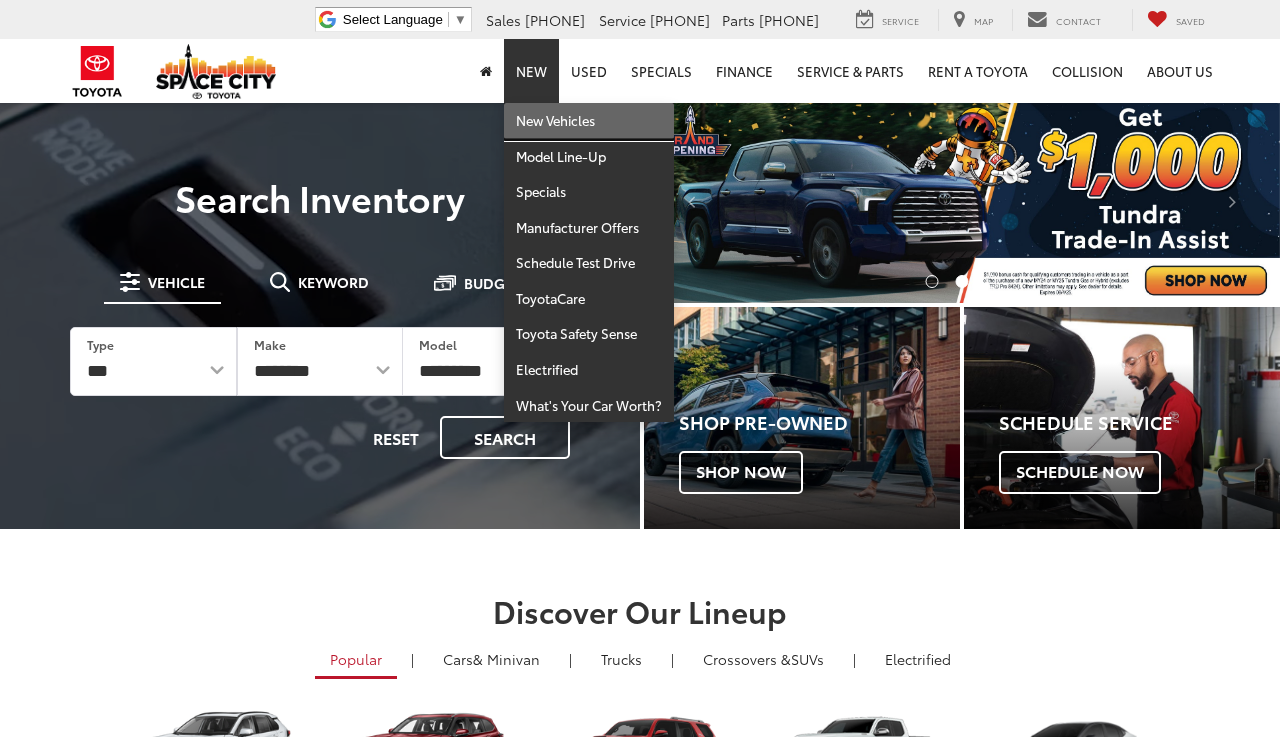 click on "New Vehicles" at bounding box center [589, 121] 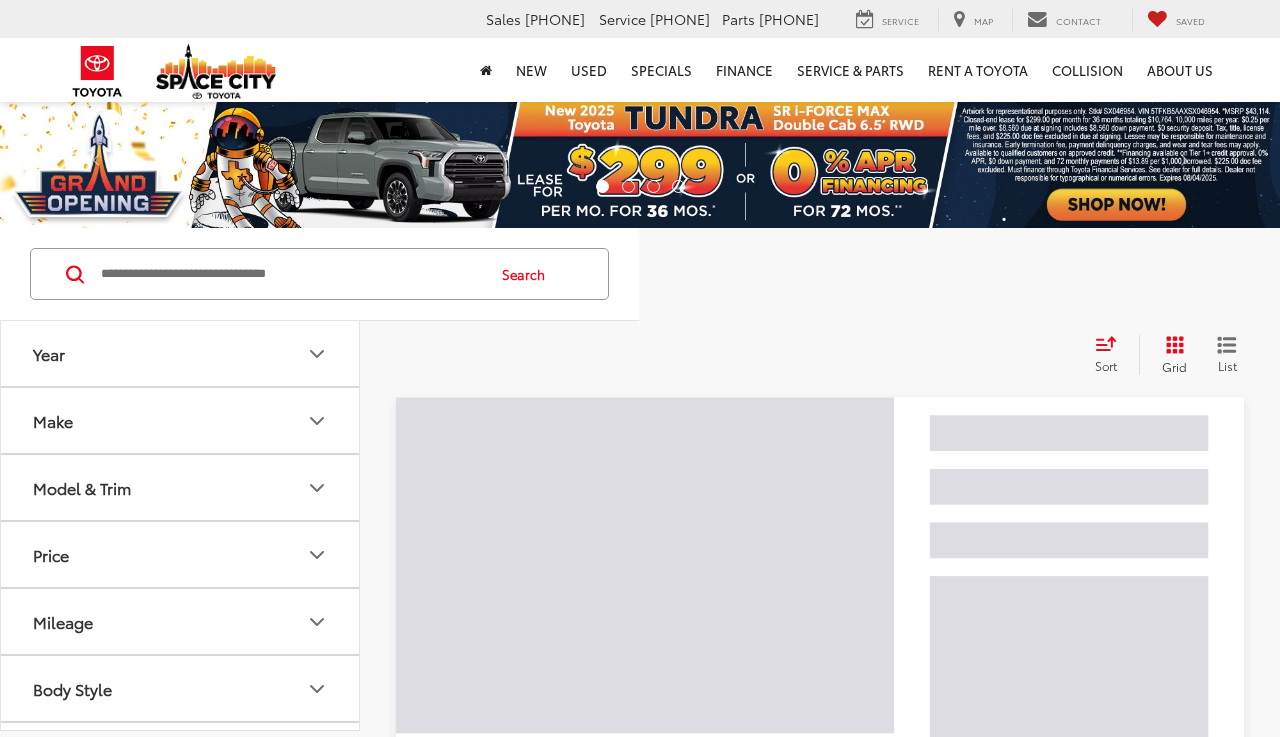 scroll, scrollTop: 0, scrollLeft: 0, axis: both 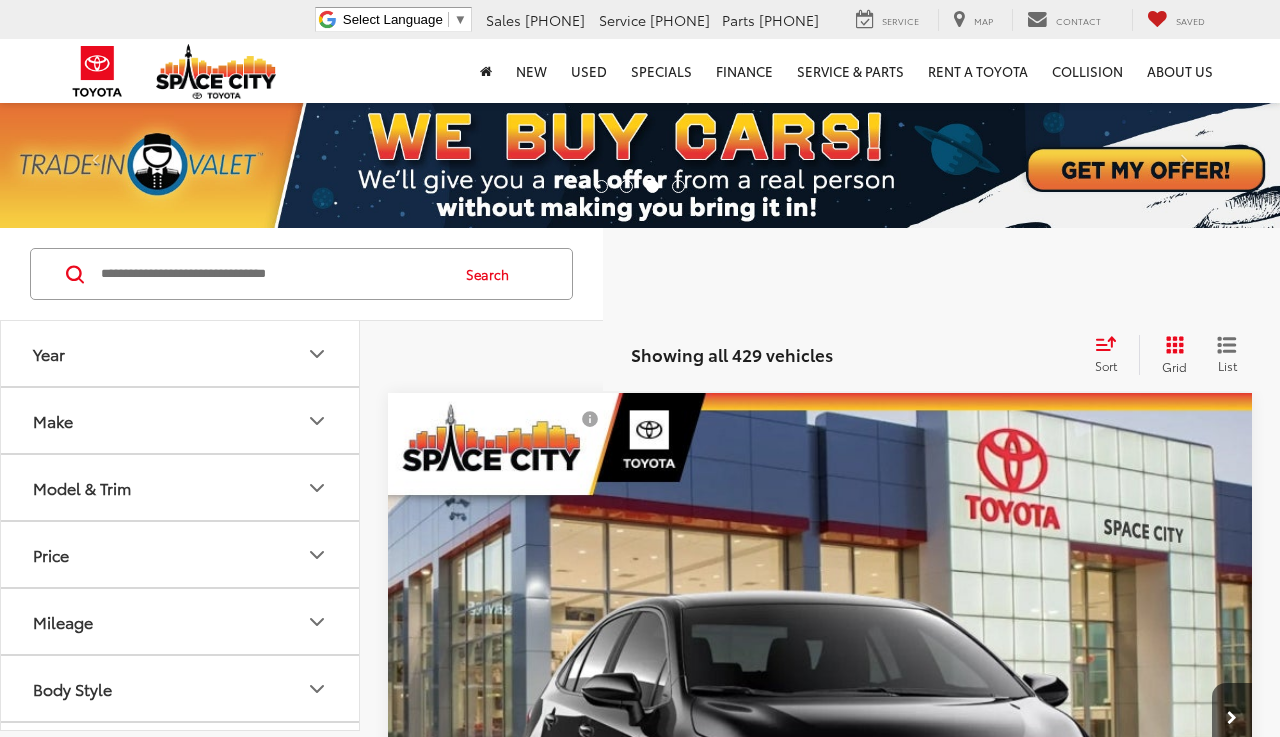 click 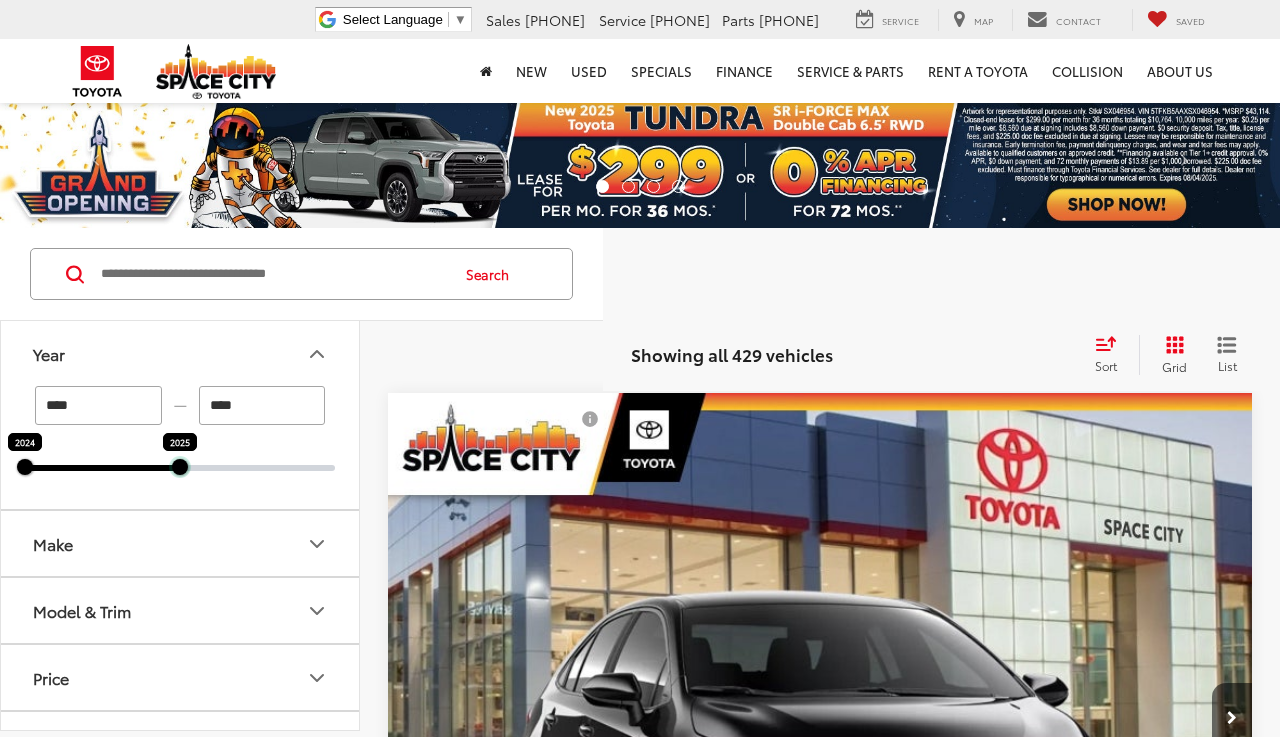 drag, startPoint x: 330, startPoint y: 467, endPoint x: 238, endPoint y: 478, distance: 92.65527 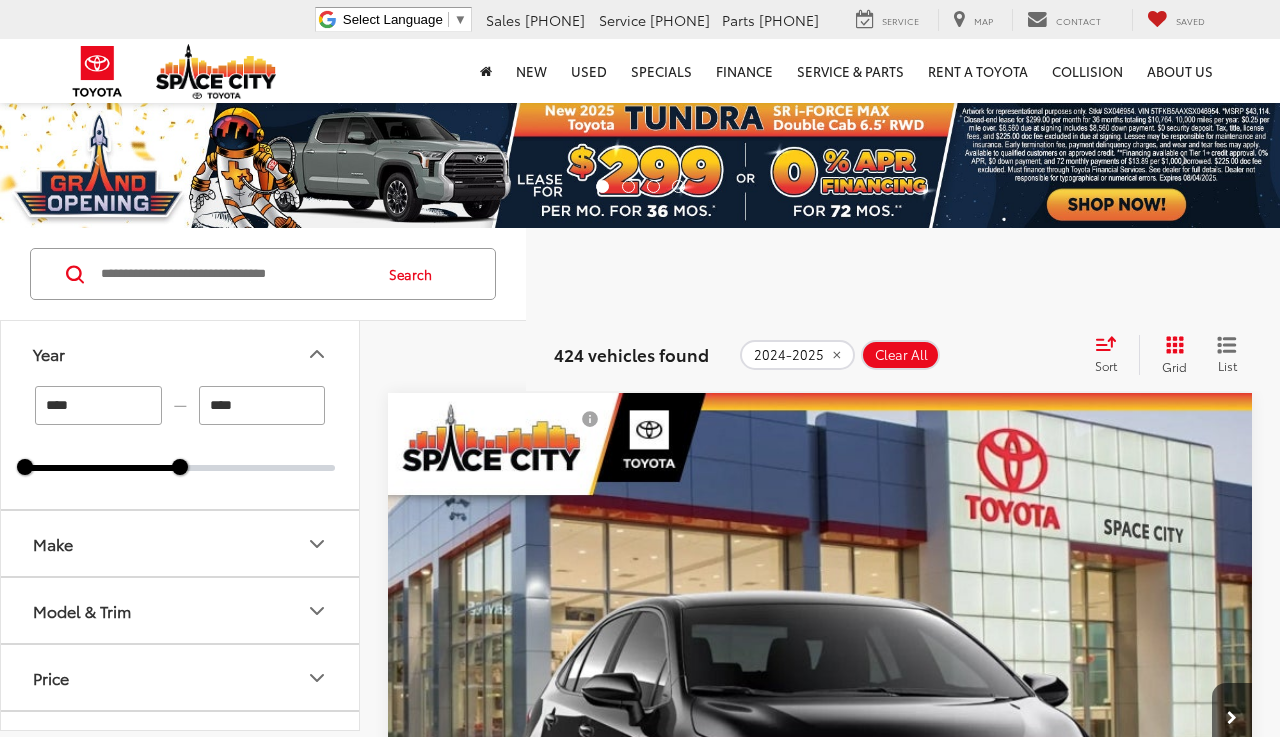 click 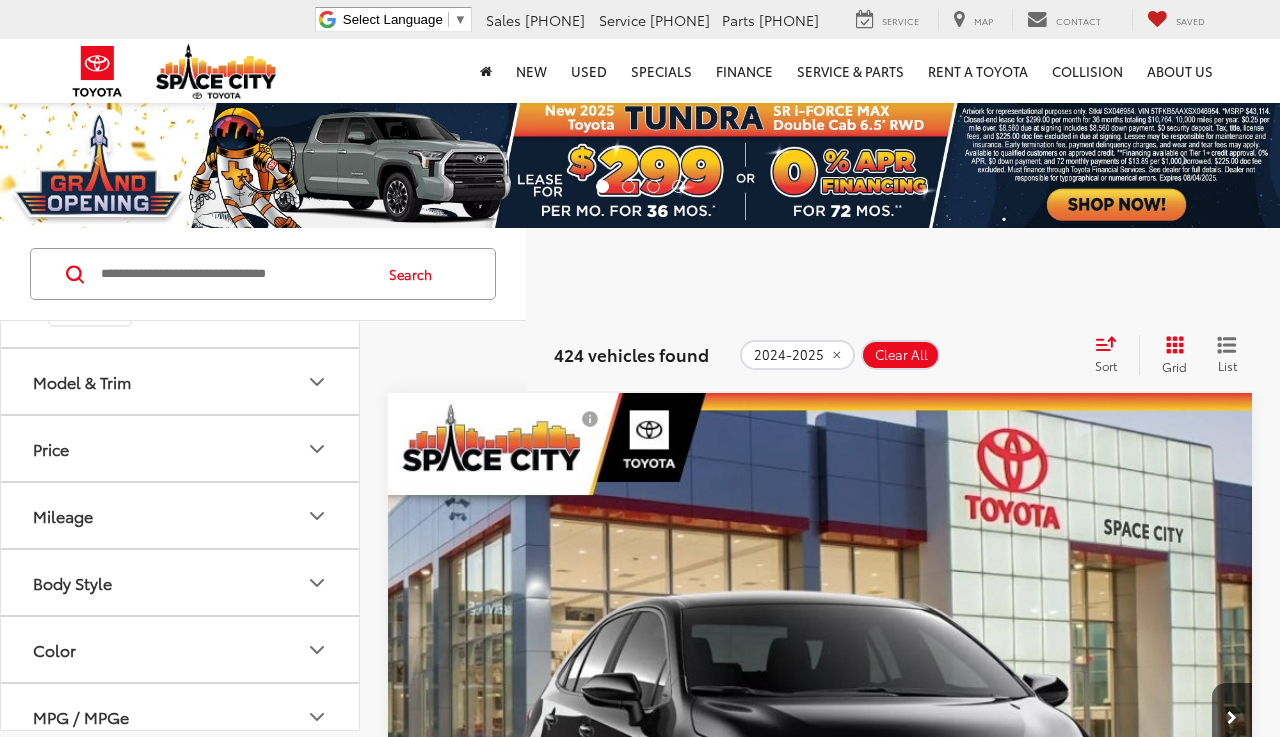 scroll, scrollTop: 349, scrollLeft: 0, axis: vertical 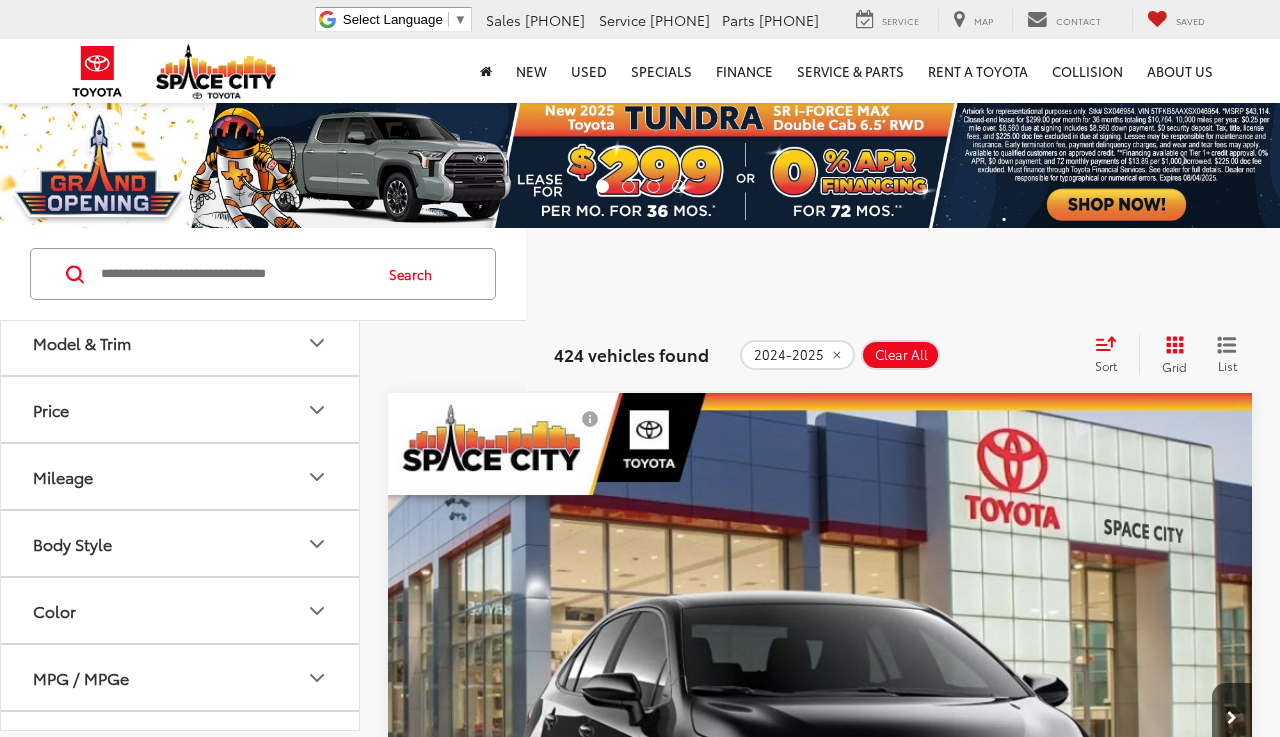 click 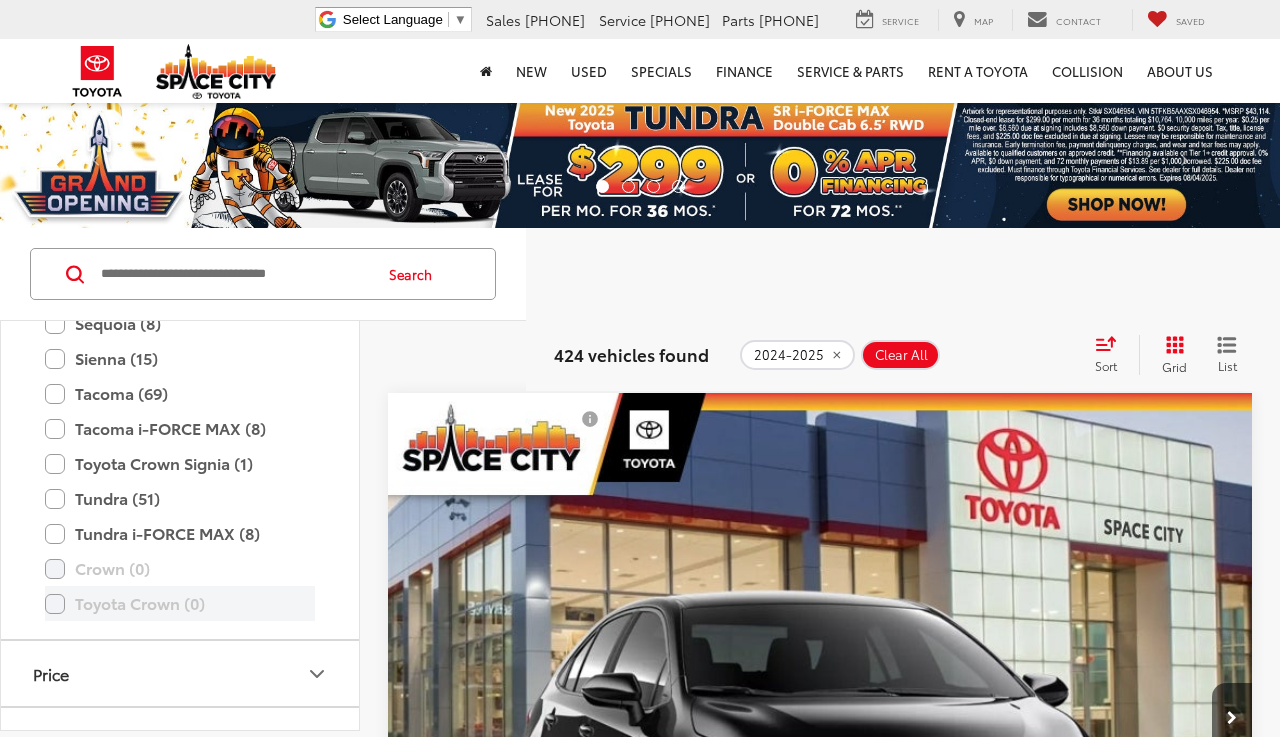 scroll, scrollTop: 1057, scrollLeft: 0, axis: vertical 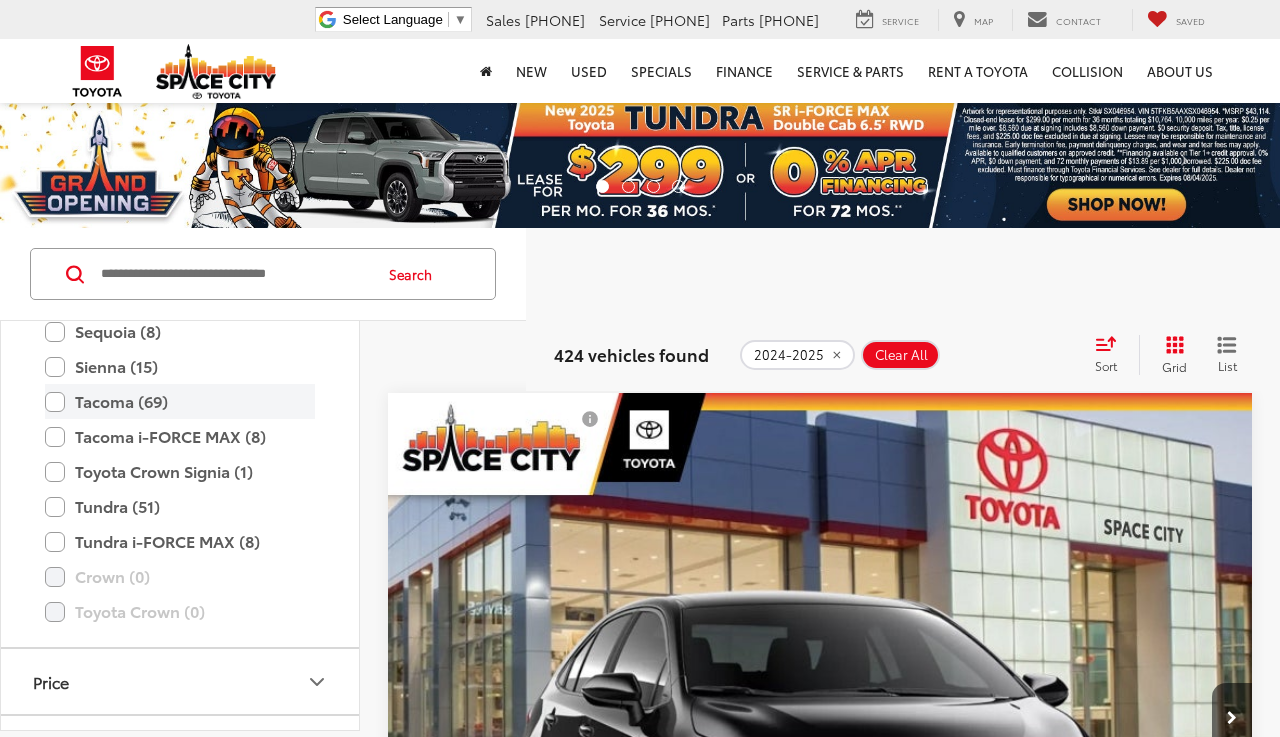 click on "Tacoma (69)" at bounding box center [180, 401] 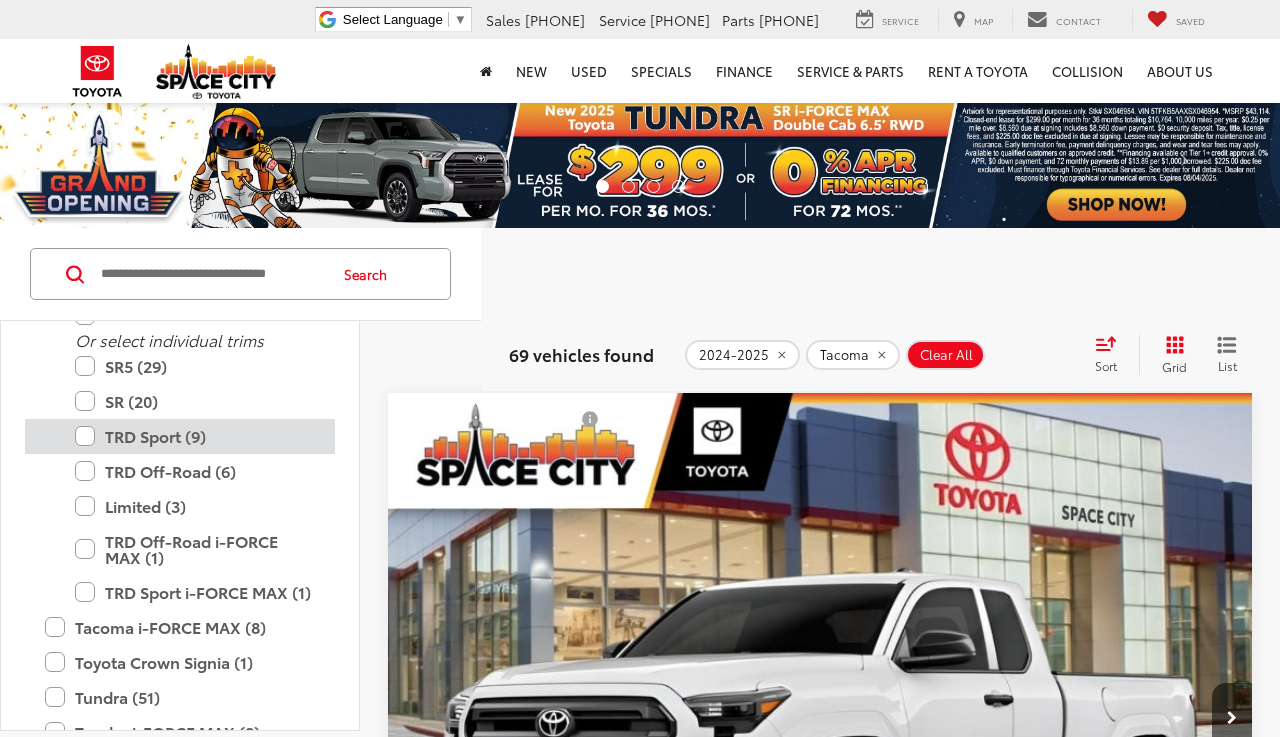 scroll, scrollTop: 1185, scrollLeft: 0, axis: vertical 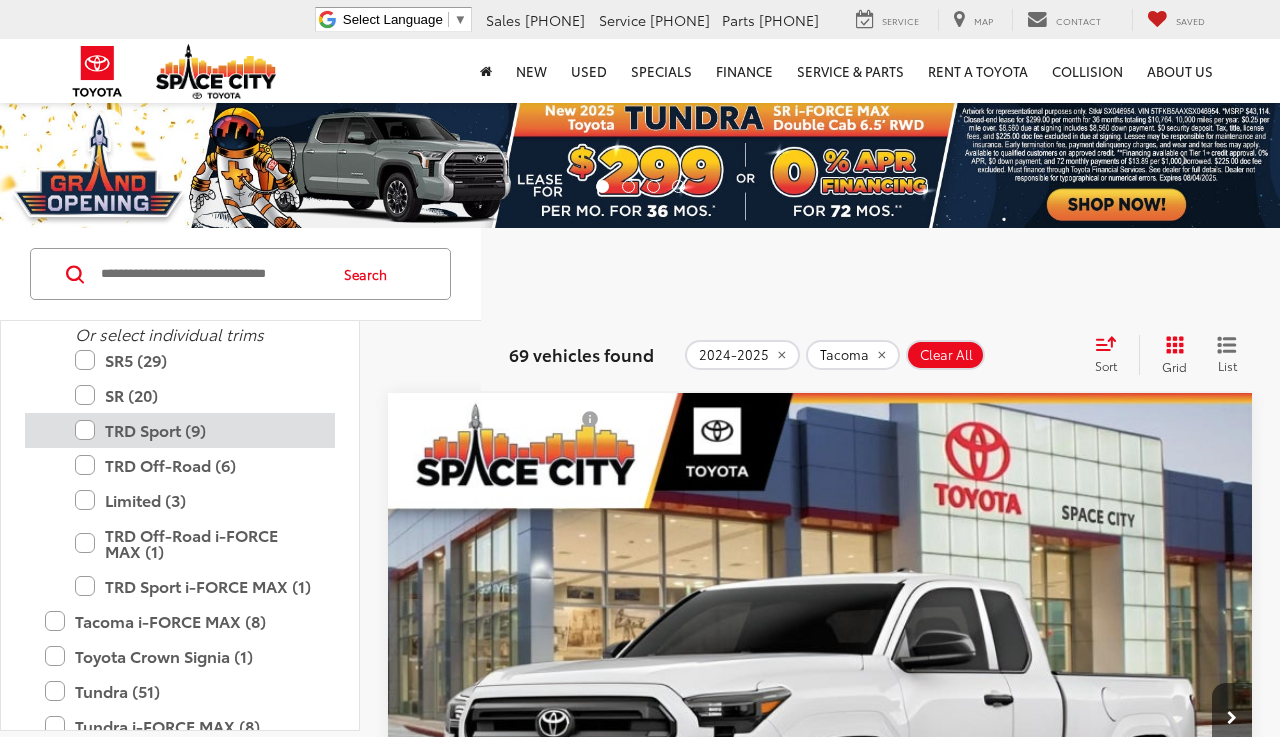 click on "TRD Sport (9)" at bounding box center [195, 430] 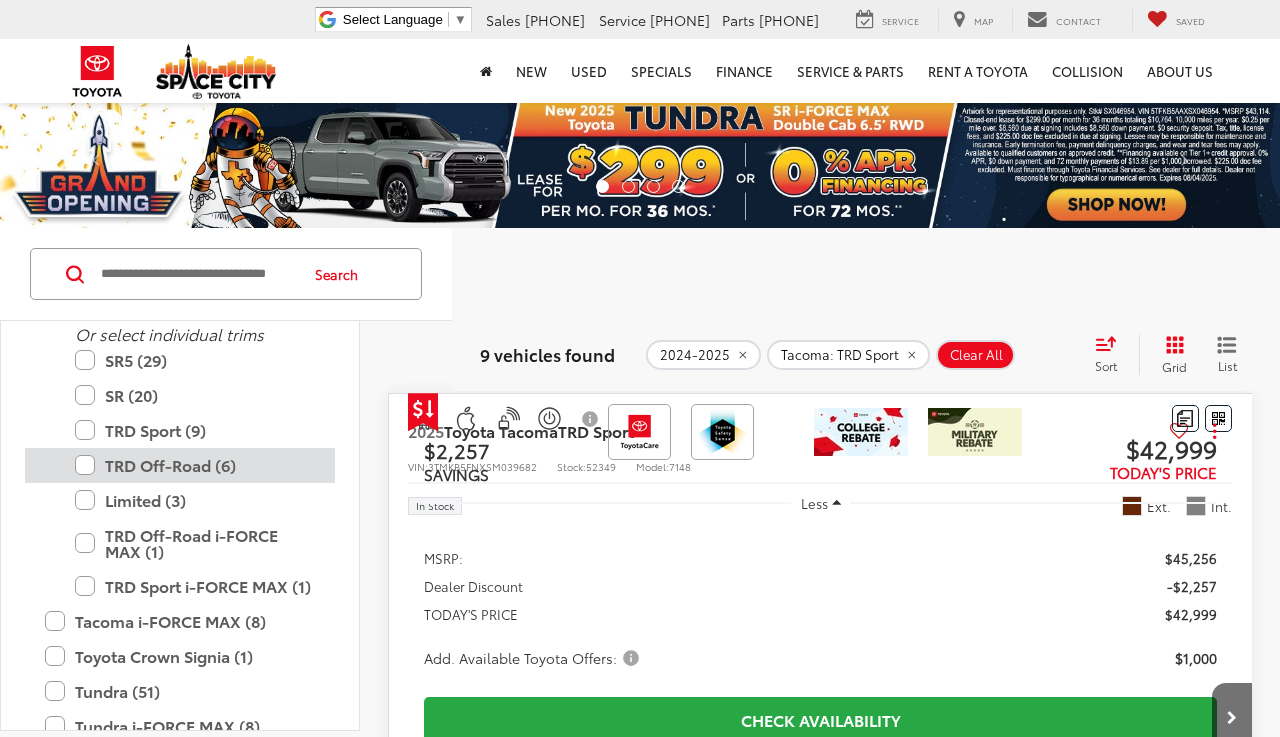 click on "TRD Off-Road (6)" at bounding box center (195, 465) 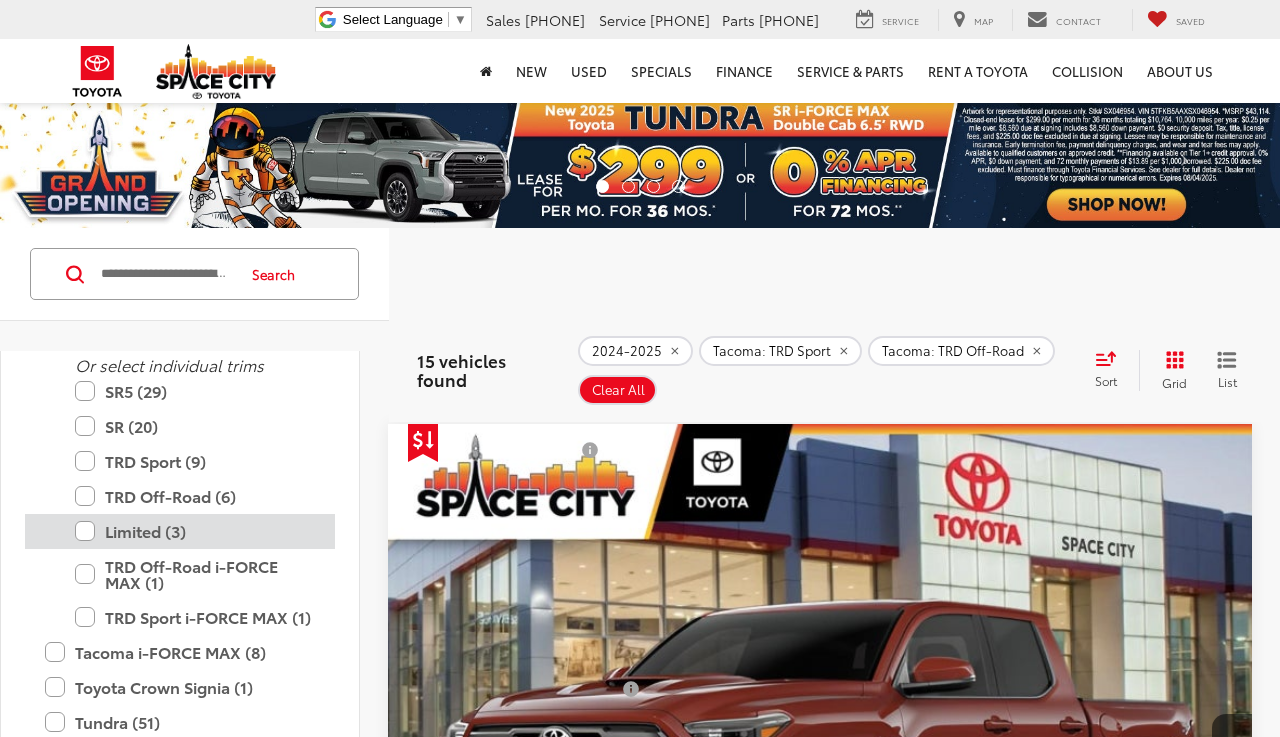 click on "Limited (3)" at bounding box center [195, 531] 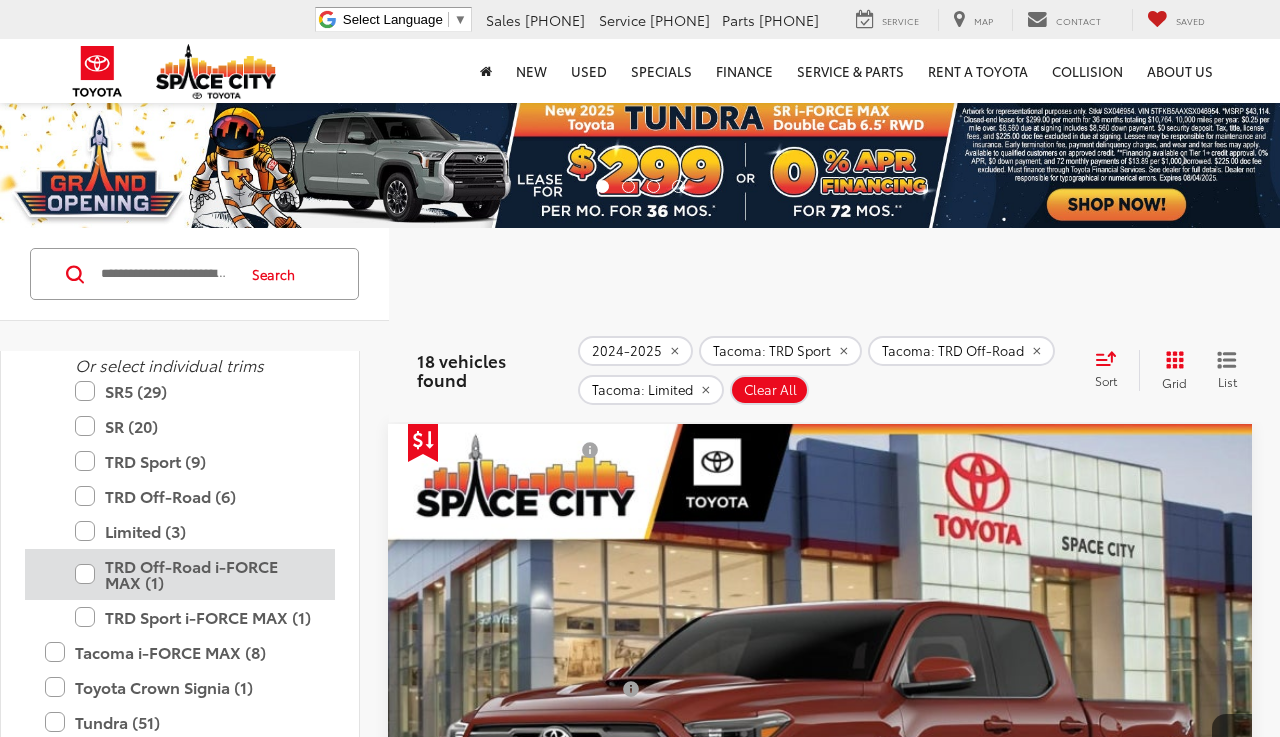 click on "TRD Off-Road i-FORCE MAX (1)" at bounding box center [195, 574] 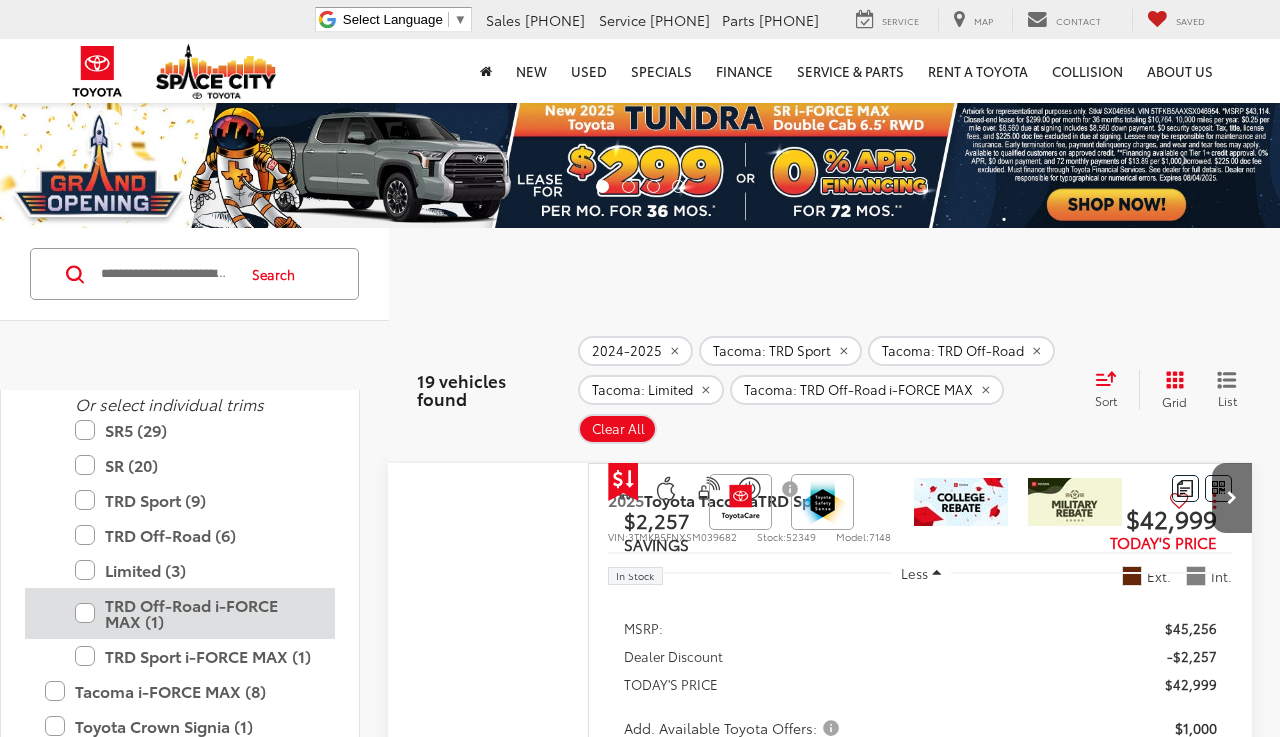 click on "TRD Off-Road i-FORCE MAX (1)" at bounding box center (195, 613) 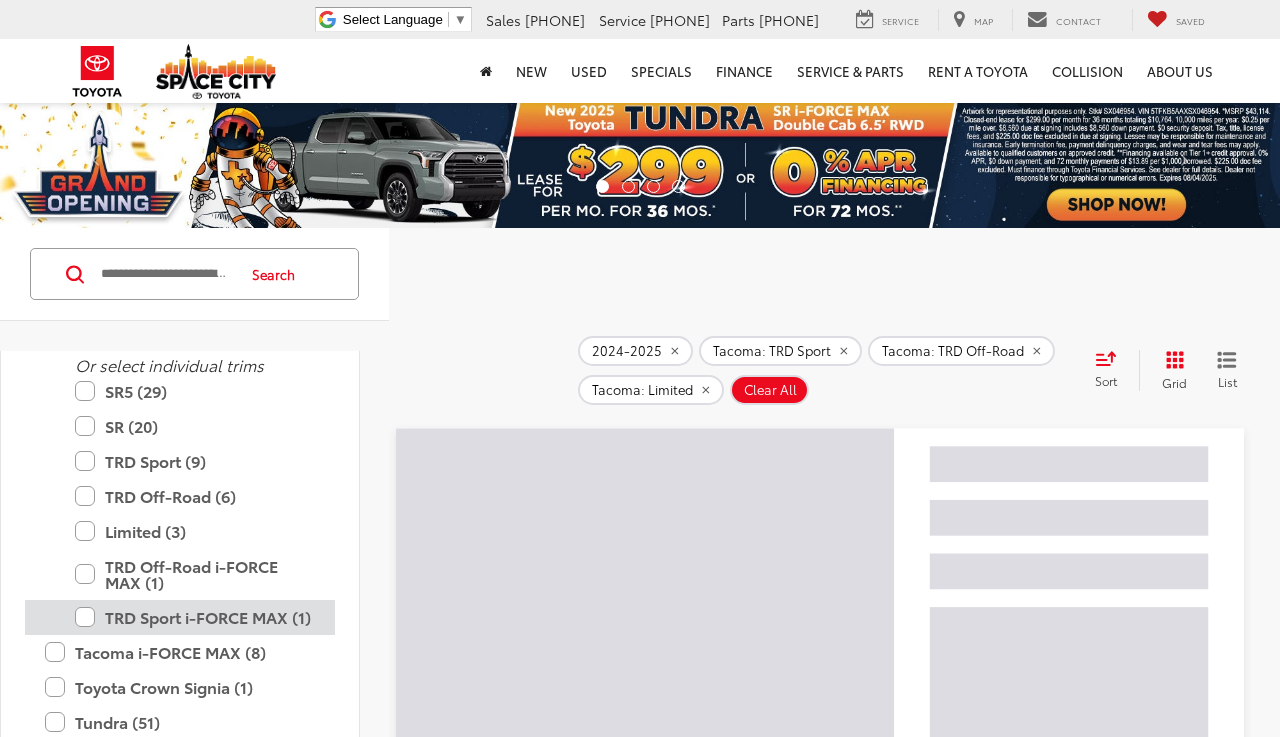 click on "TRD Sport i-FORCE MAX (1)" at bounding box center [195, 617] 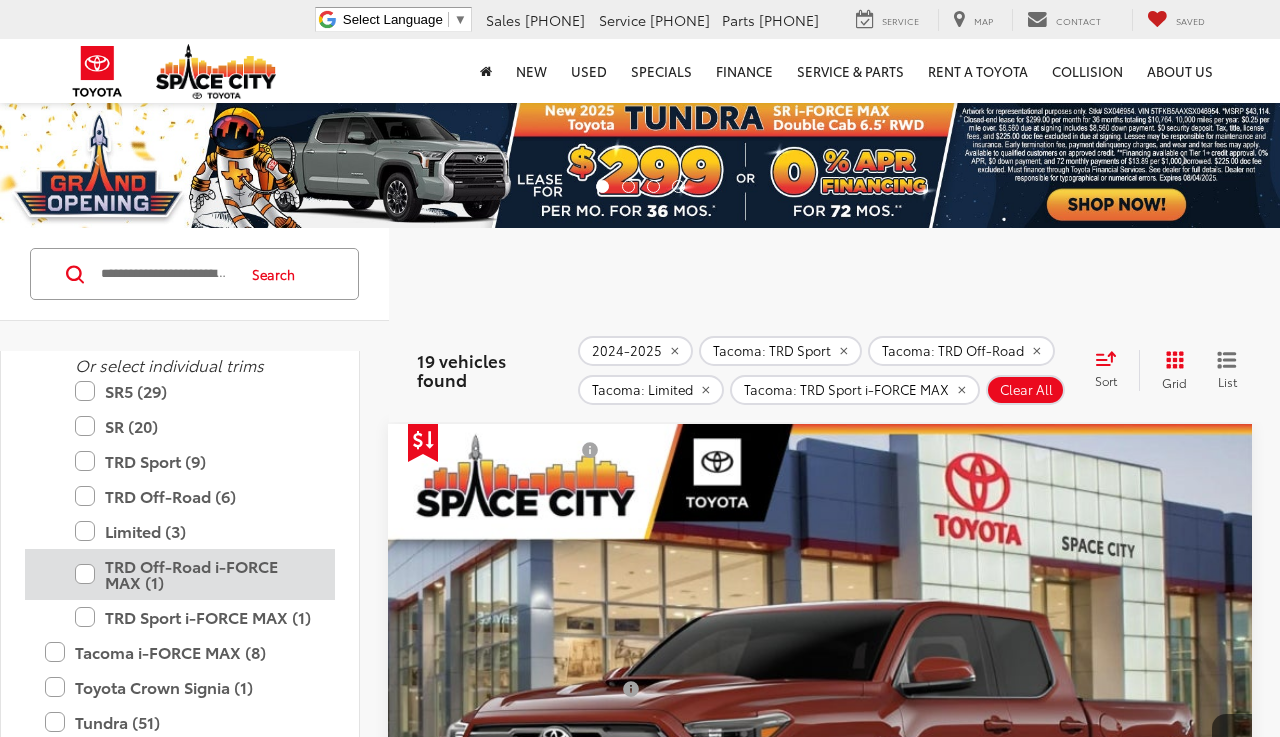 click on "TRD Off-Road i-FORCE MAX (1)" at bounding box center [195, 574] 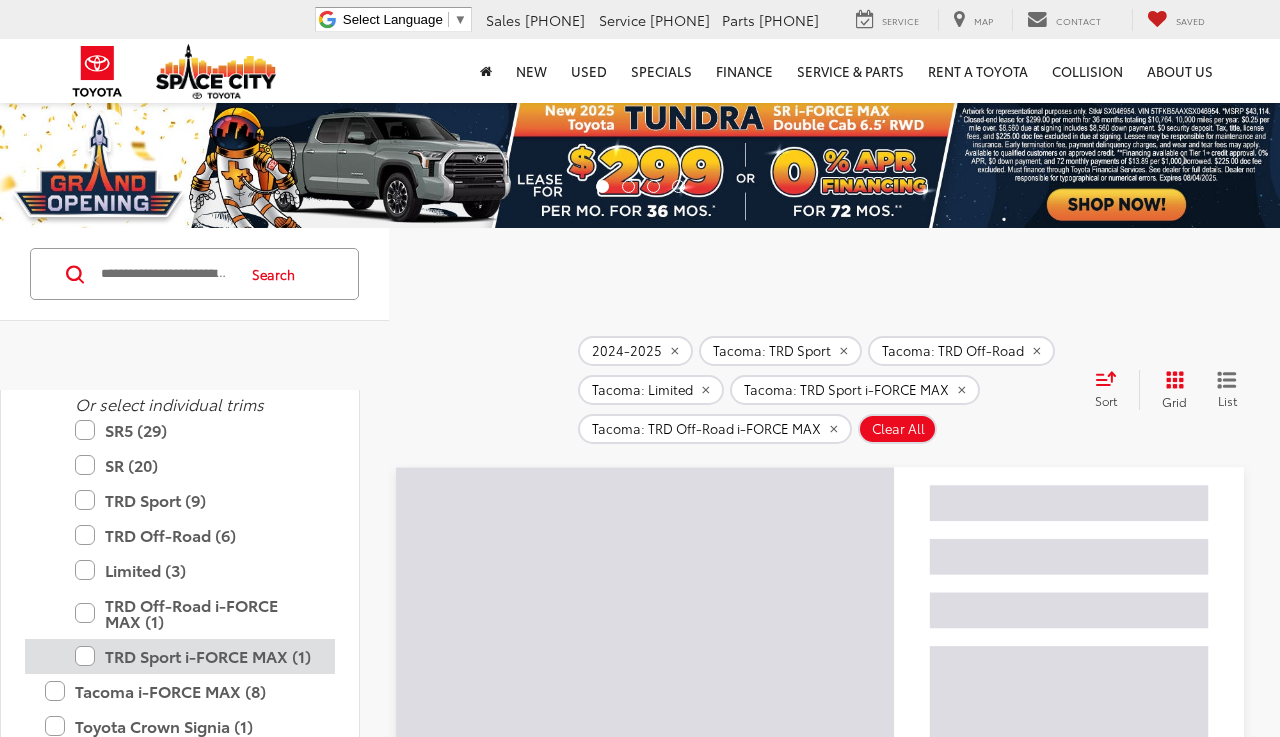 scroll, scrollTop: 56, scrollLeft: 0, axis: vertical 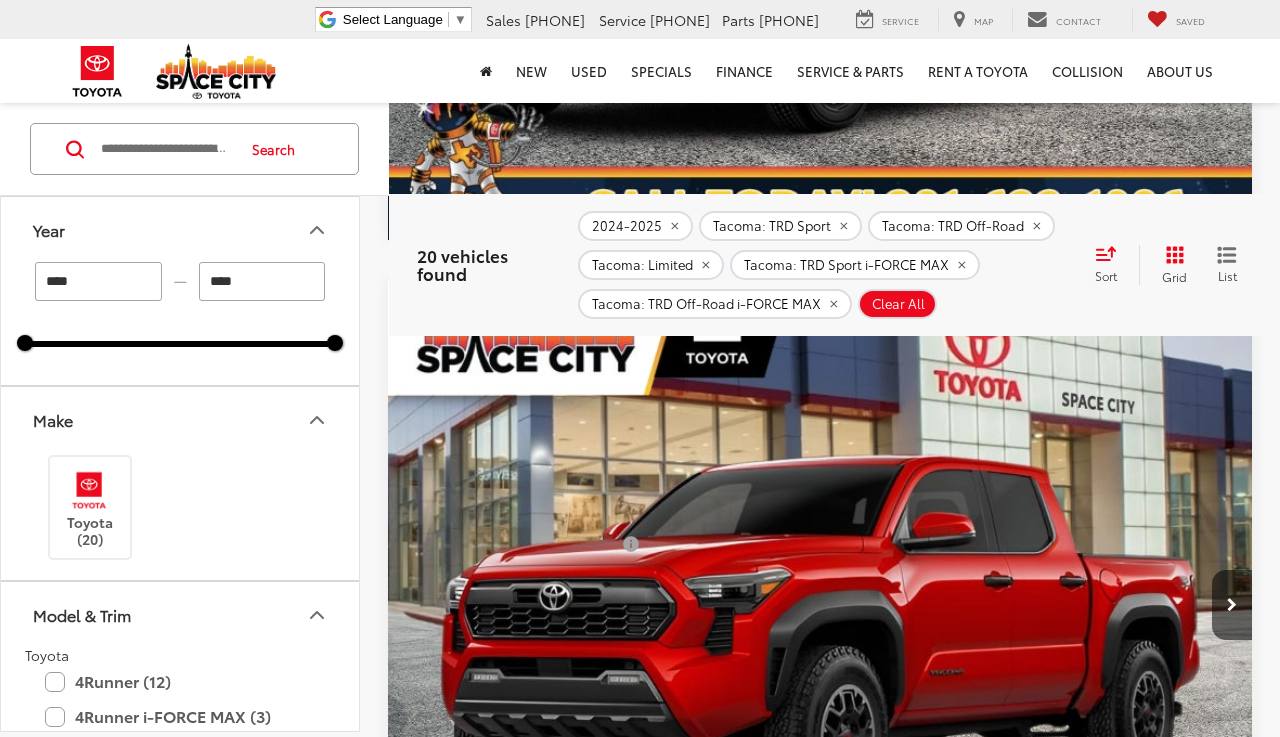 click 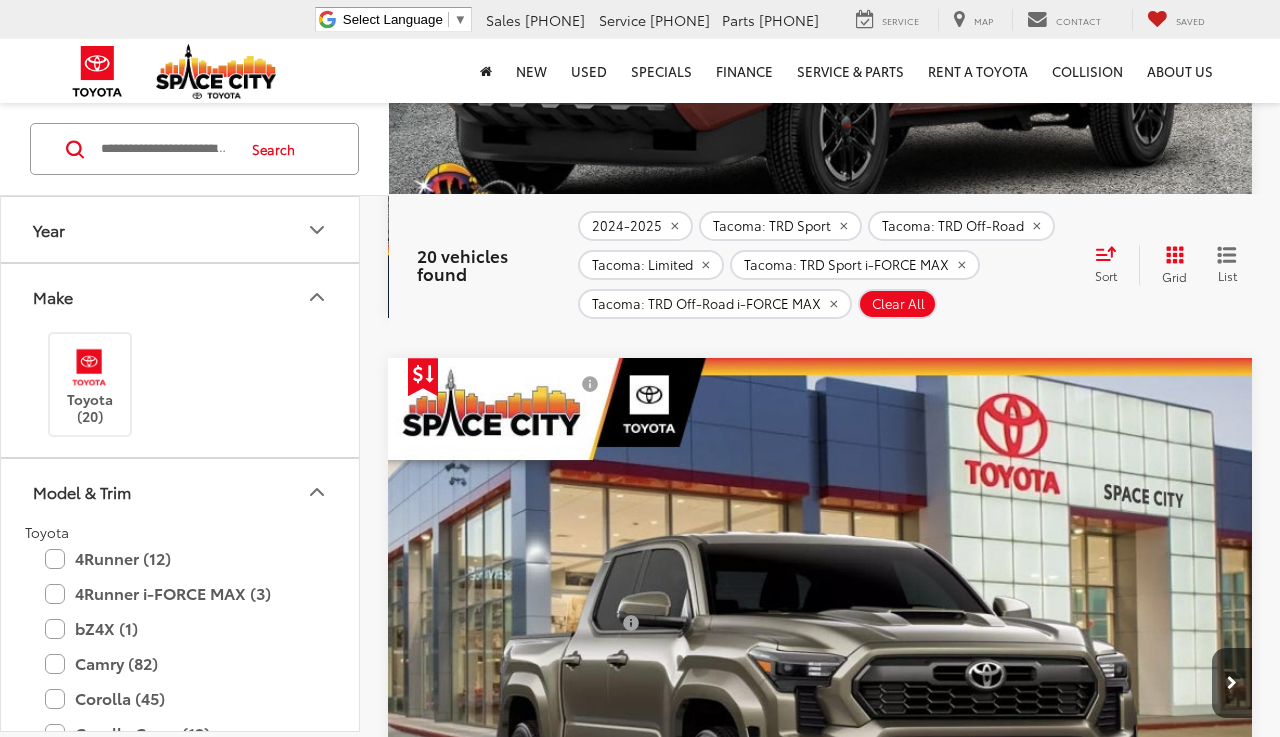 scroll, scrollTop: 3545, scrollLeft: 0, axis: vertical 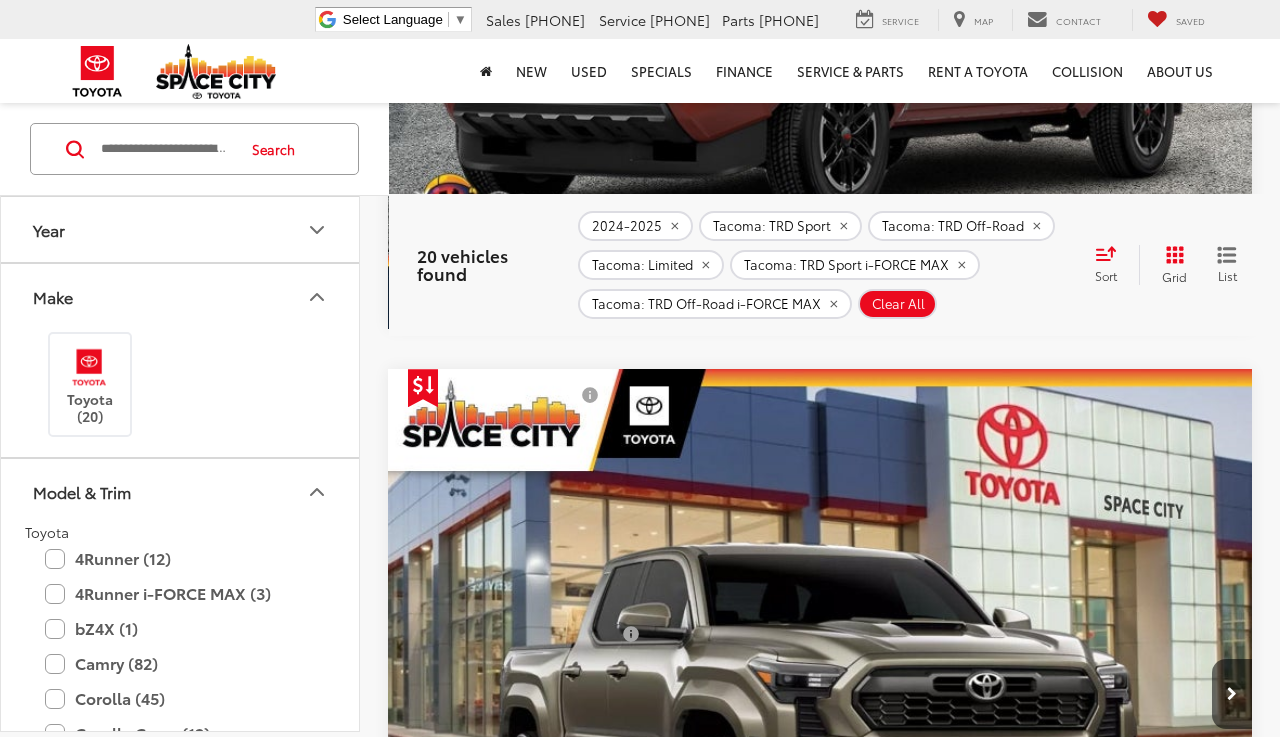 click at bounding box center [820, 694] 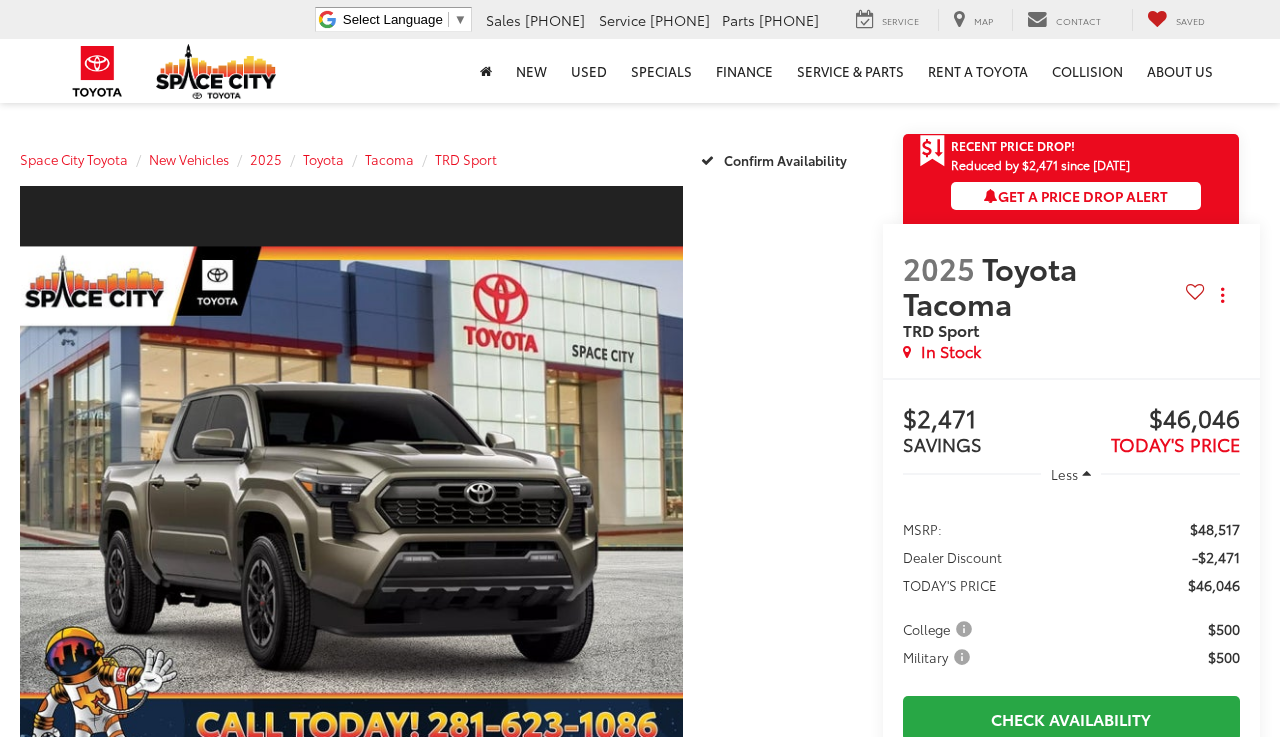 scroll, scrollTop: 0, scrollLeft: 0, axis: both 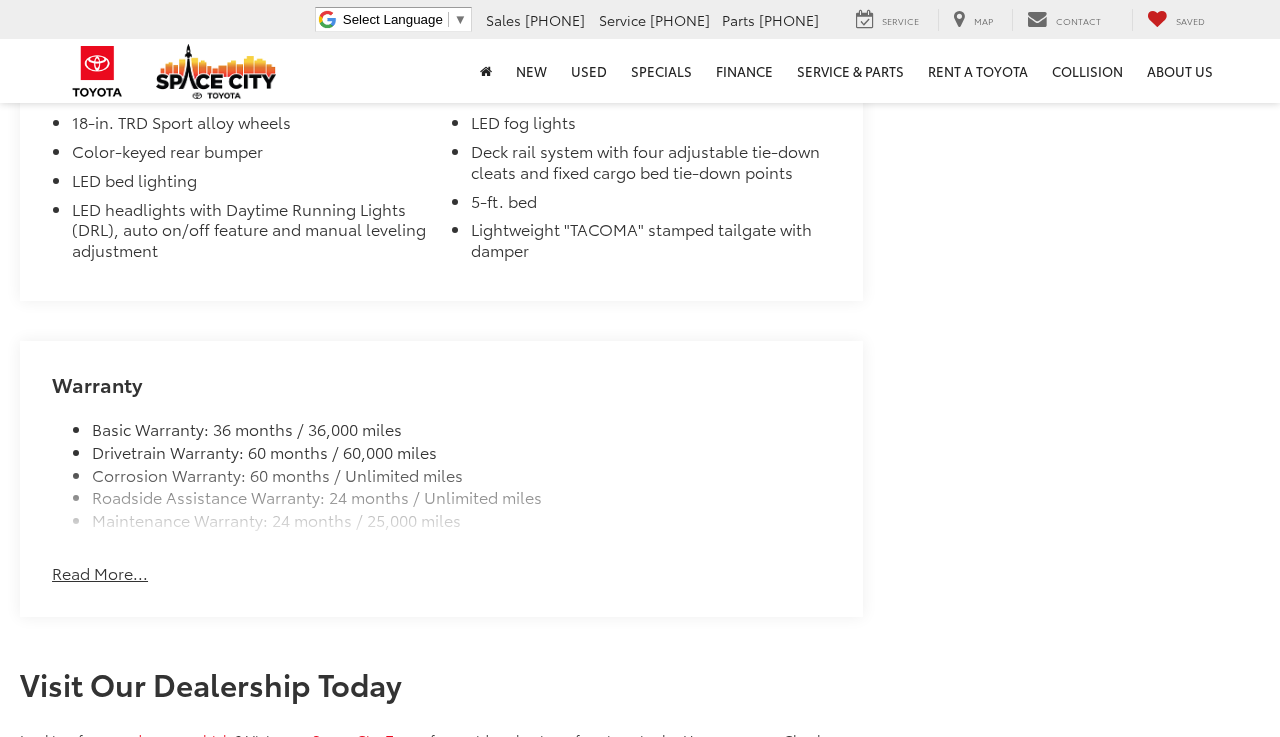 click on "Read More..." at bounding box center [100, 573] 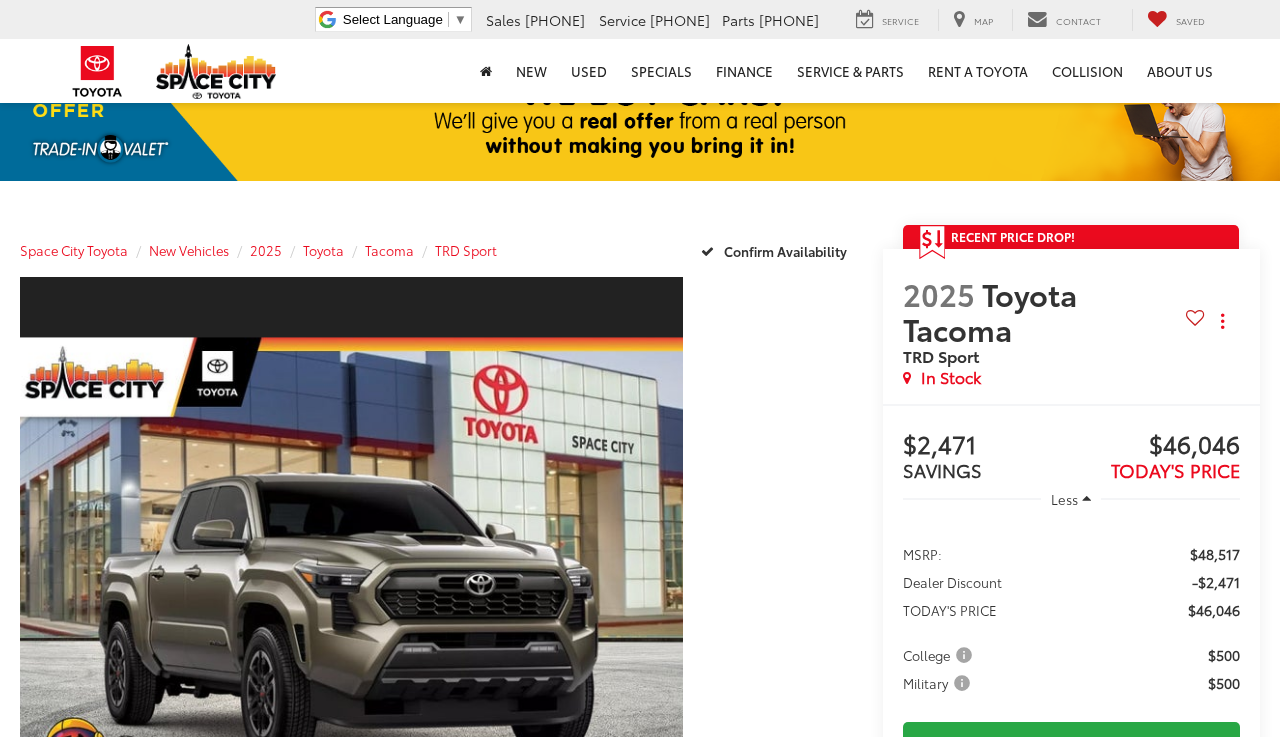 scroll, scrollTop: 54, scrollLeft: 0, axis: vertical 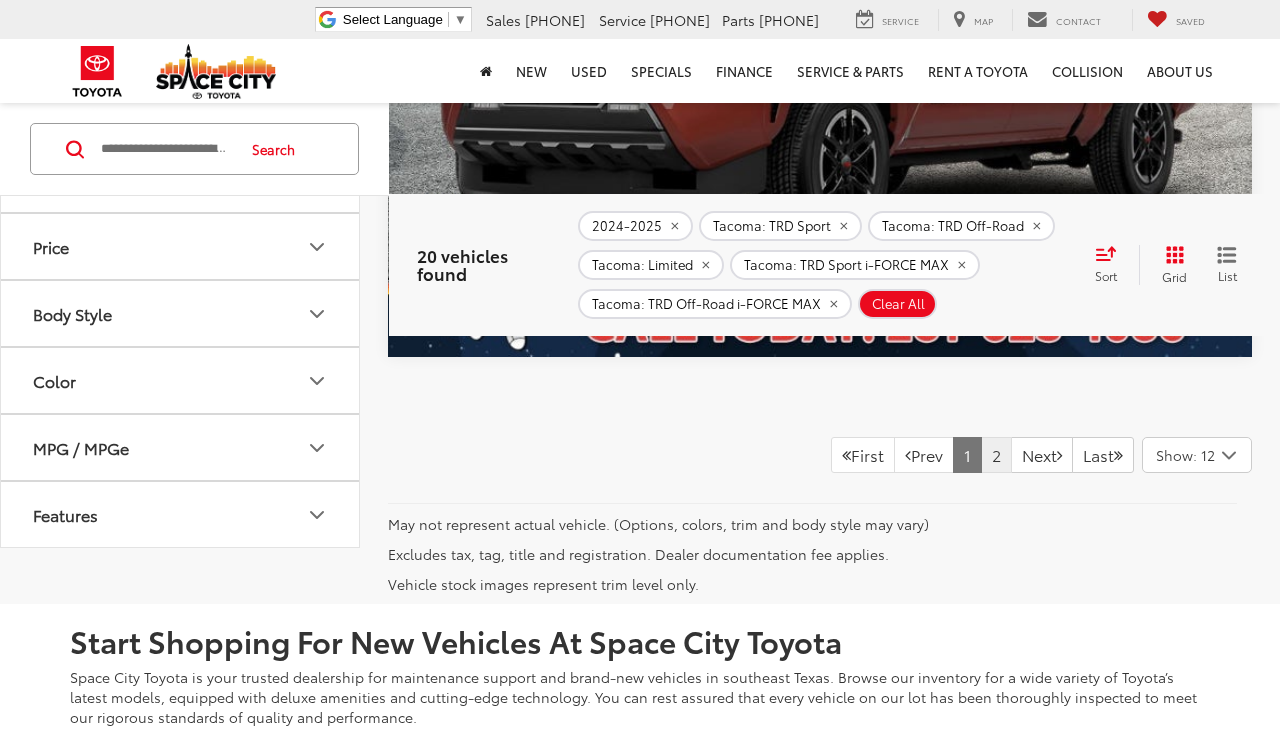 click on "2" at bounding box center [996, 455] 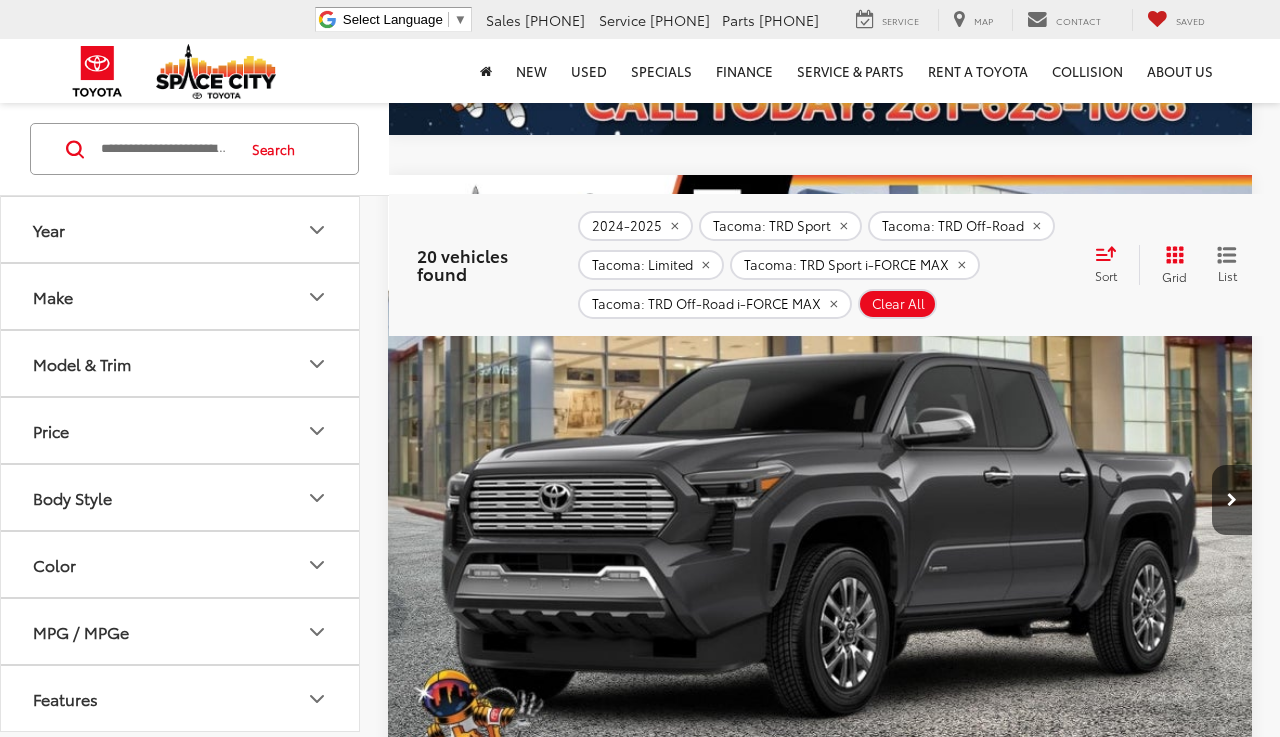 scroll, scrollTop: 3054, scrollLeft: 0, axis: vertical 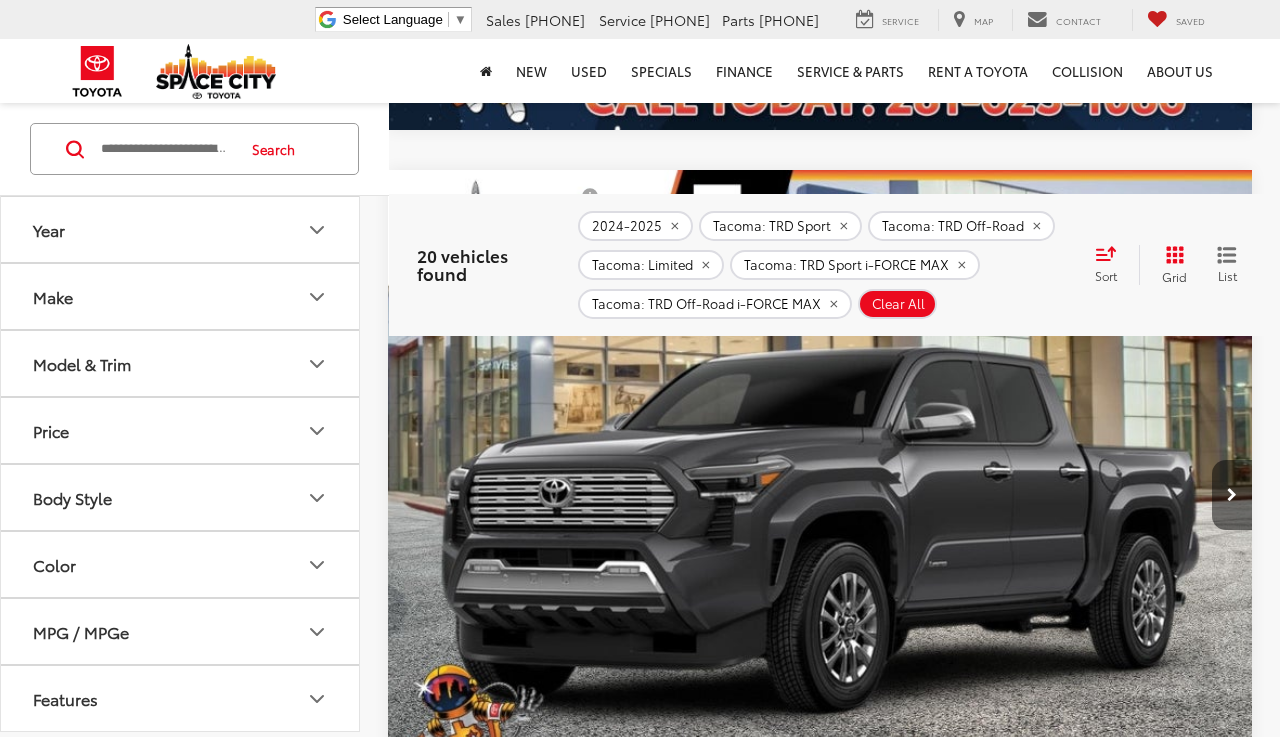 click at bounding box center [1232, 495] 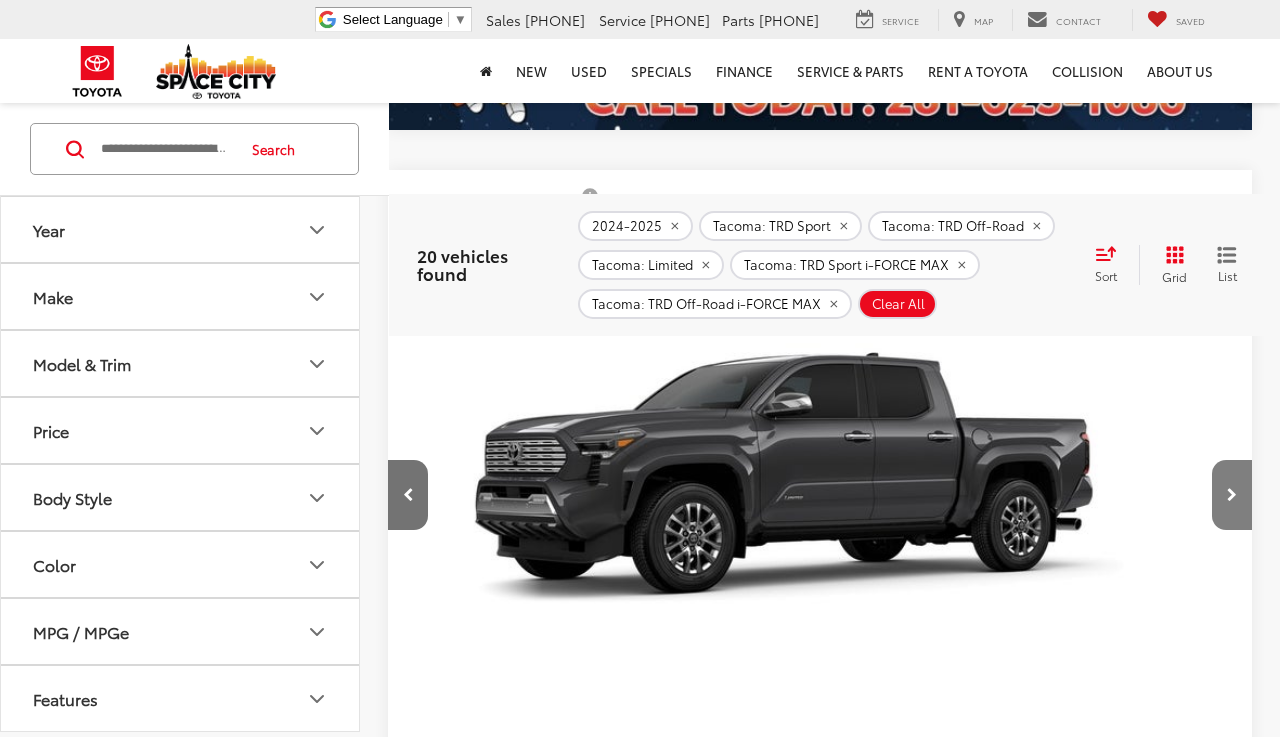 scroll, scrollTop: 0, scrollLeft: 868, axis: horizontal 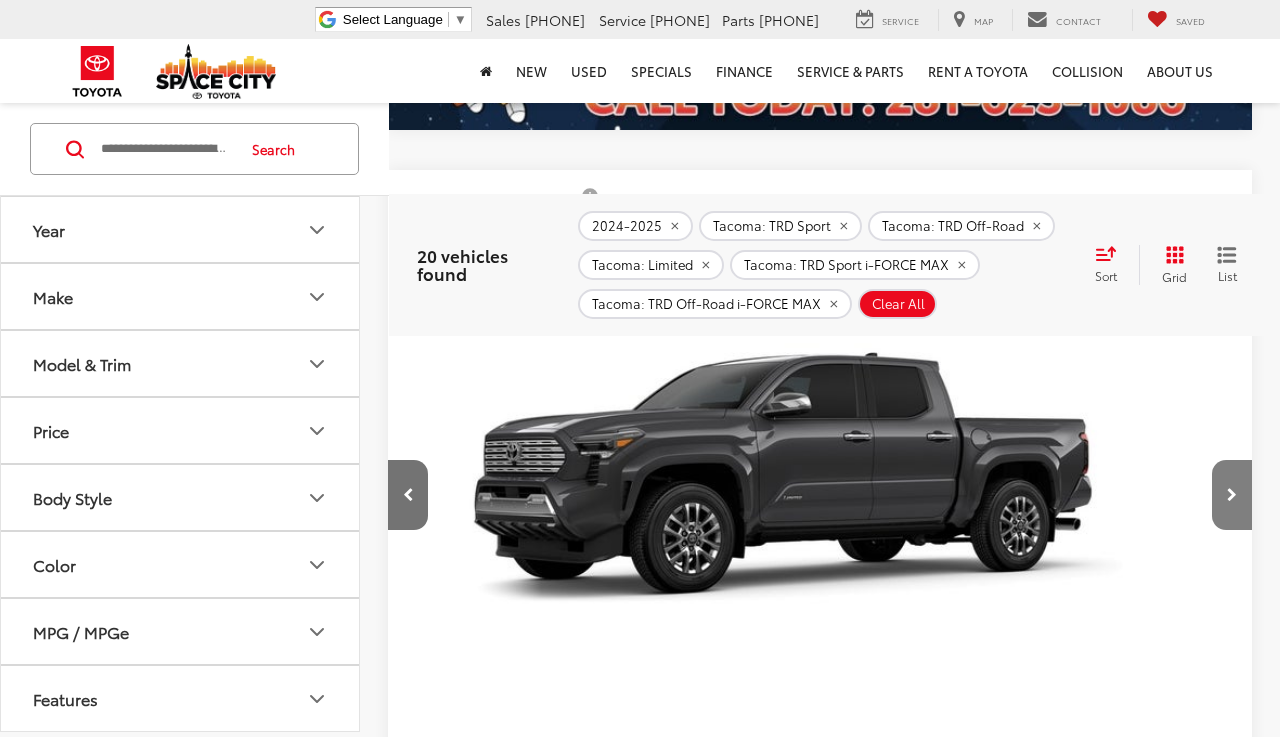 click at bounding box center [1232, 495] 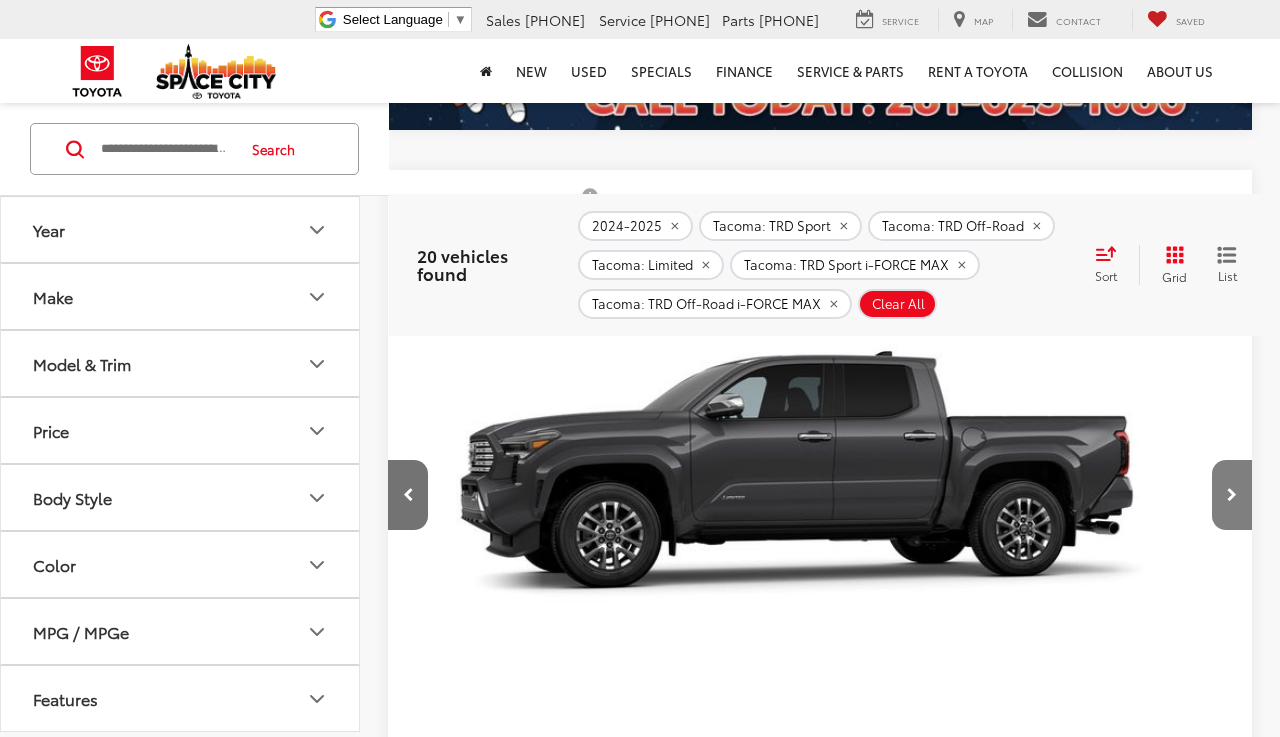 click at bounding box center [1232, 495] 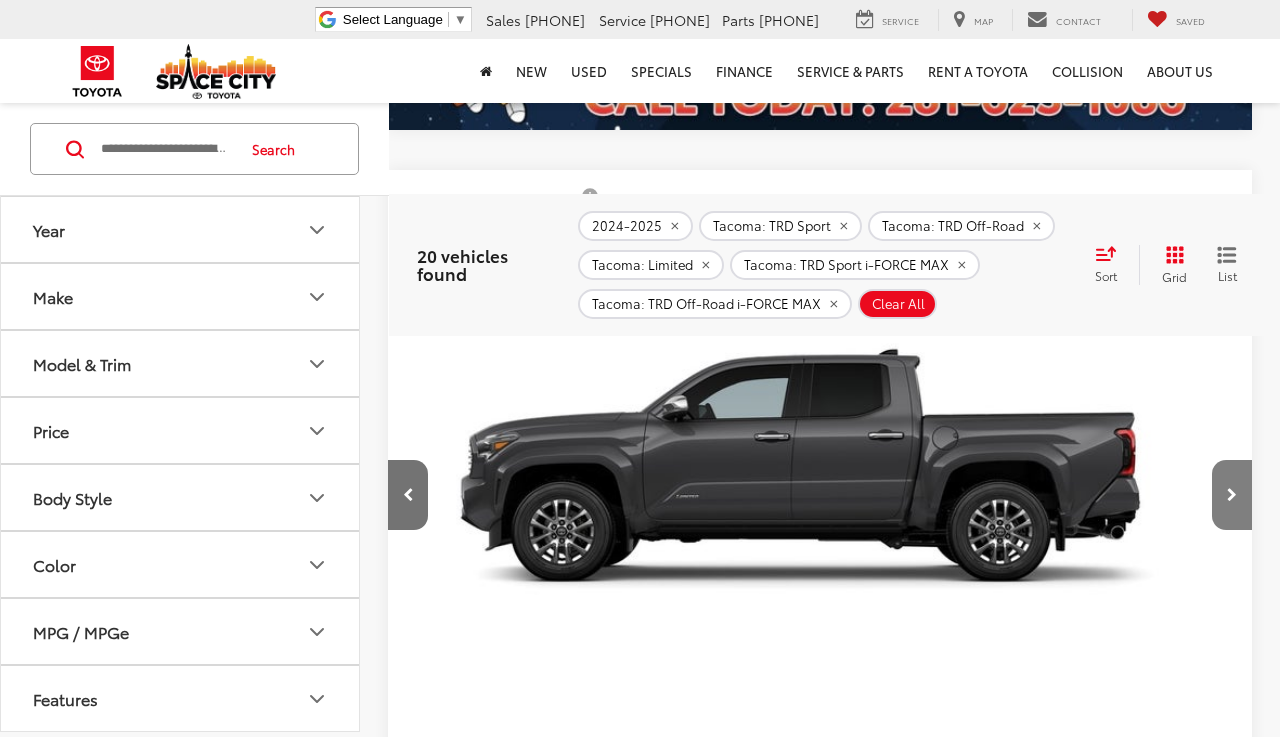 click at bounding box center [1232, 495] 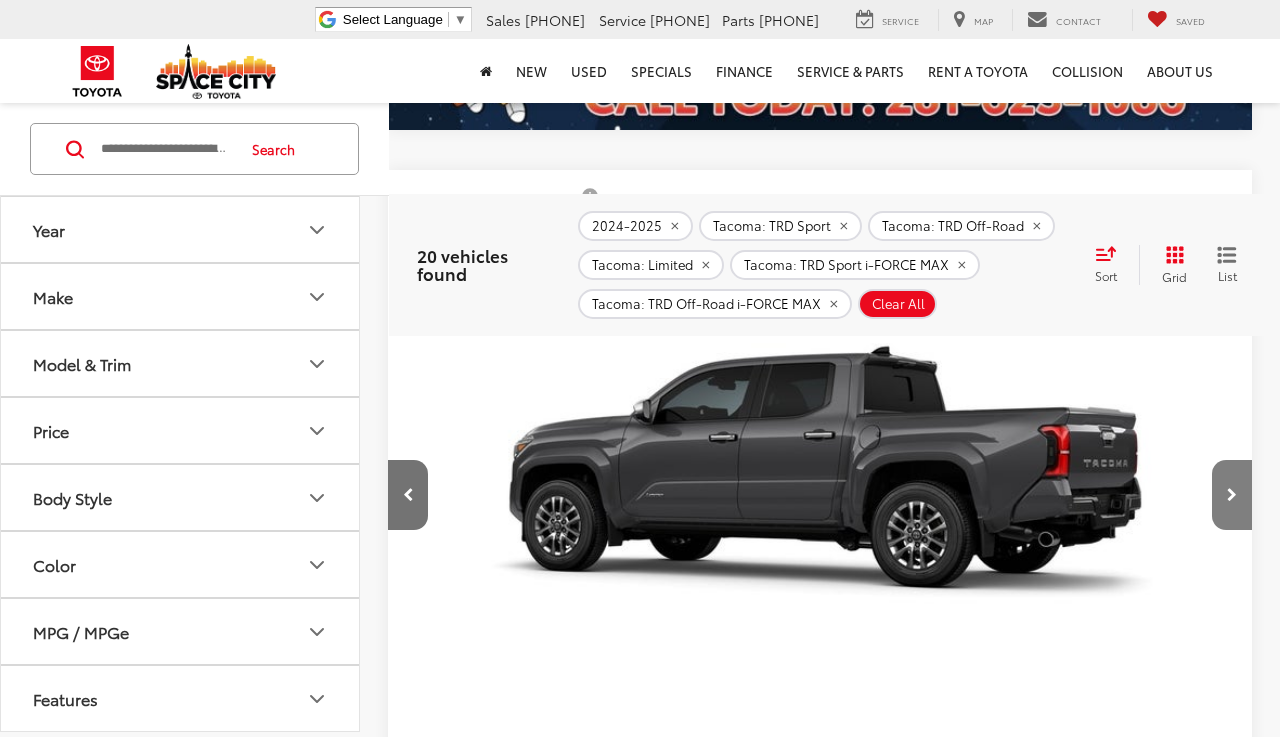 click at bounding box center [1232, 495] 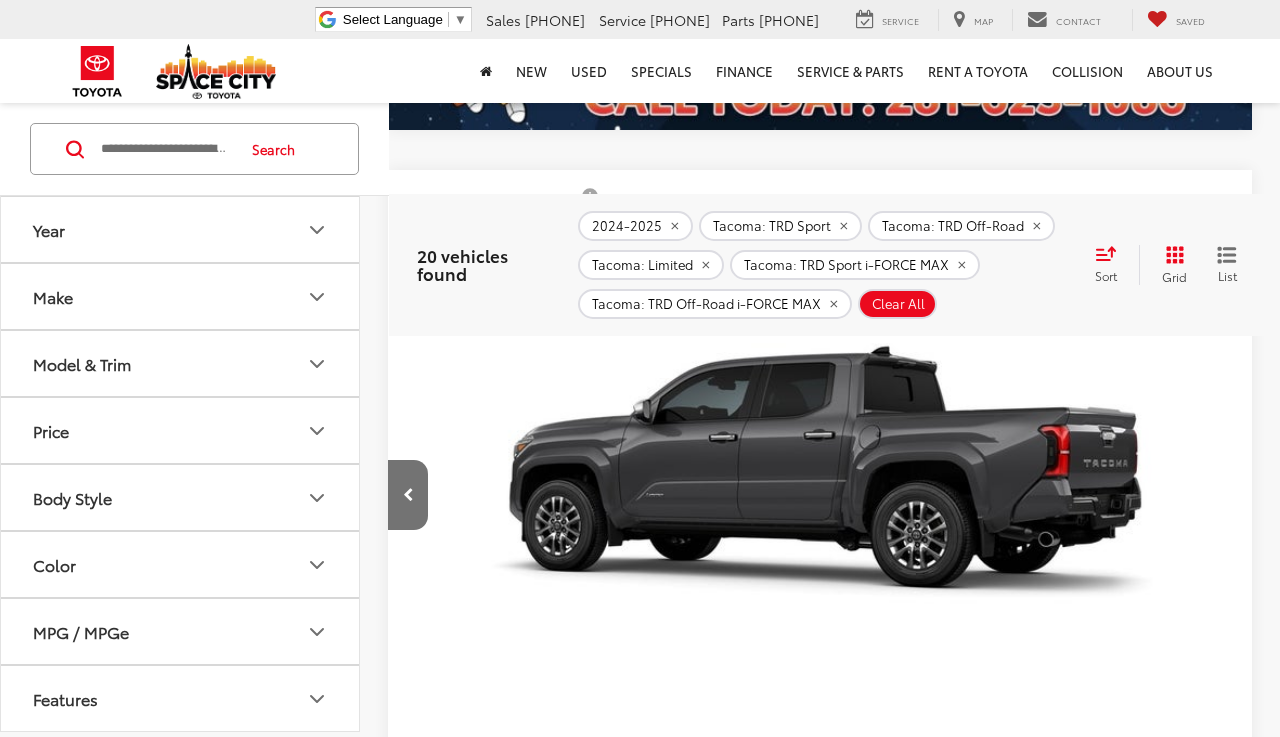 scroll, scrollTop: 0, scrollLeft: 4335, axis: horizontal 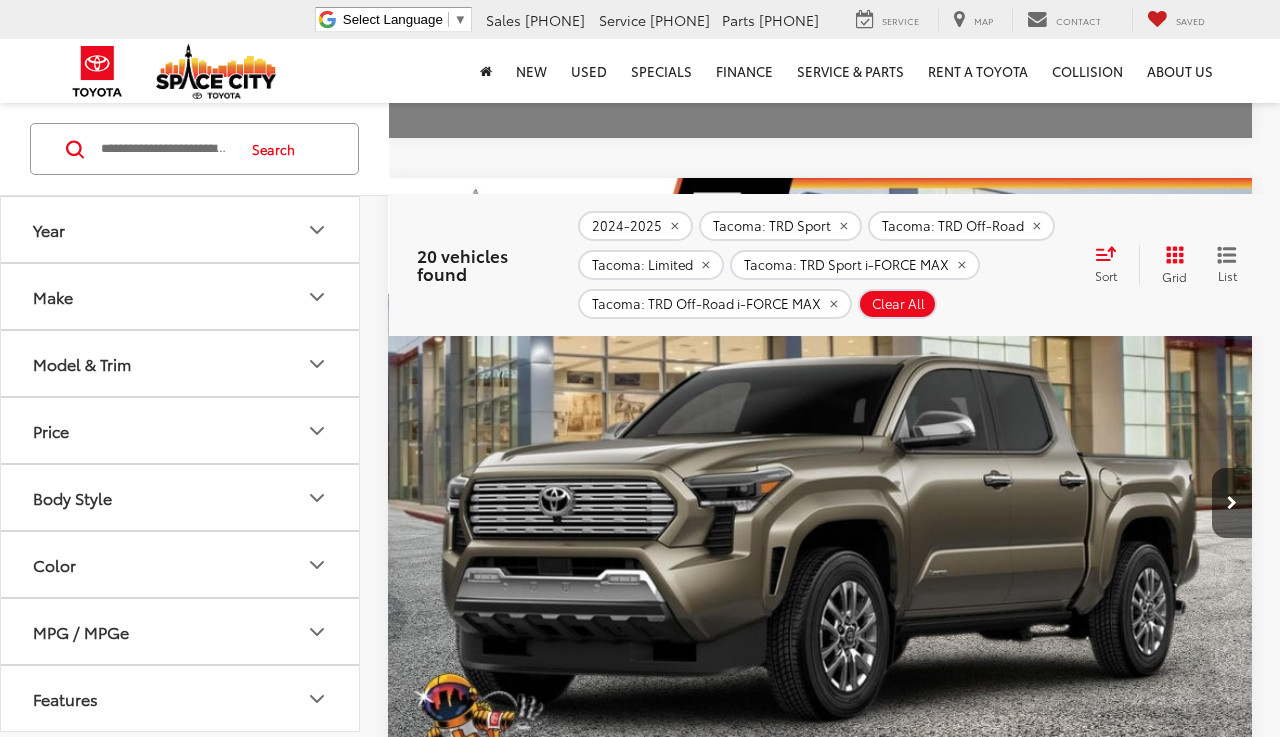 click at bounding box center (820, 503) 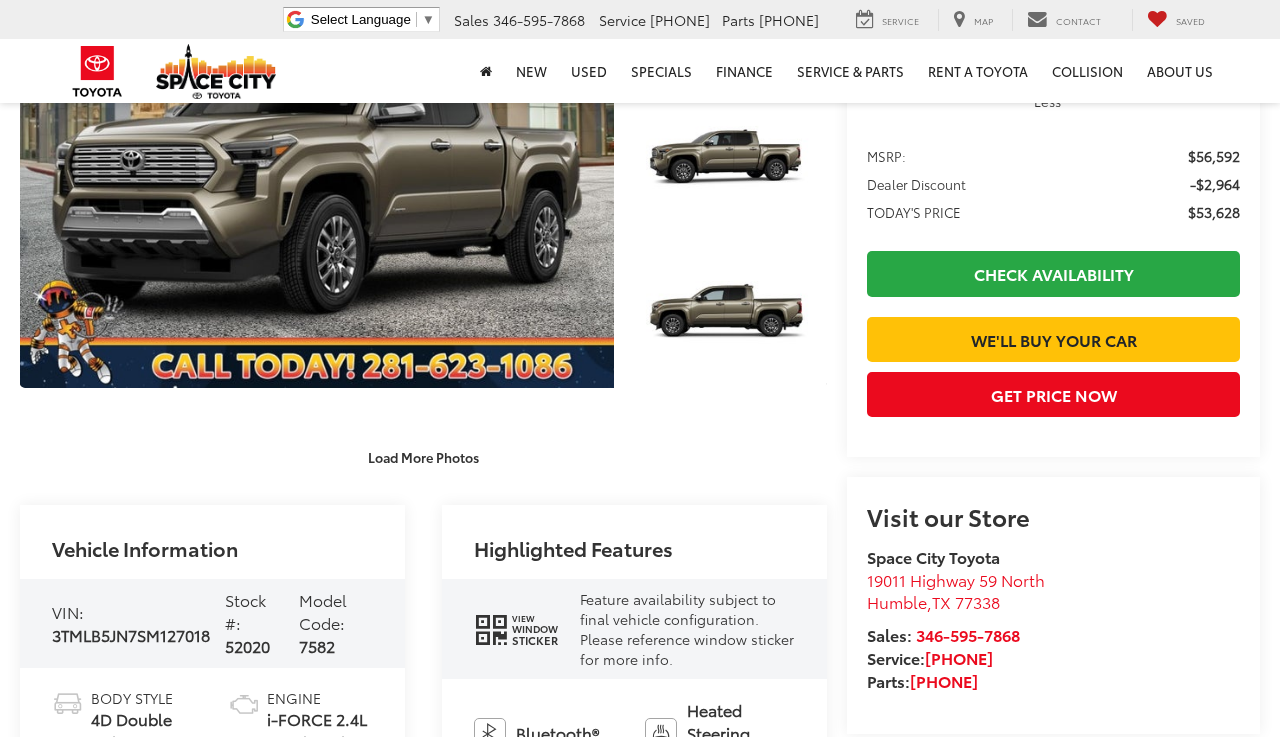 scroll, scrollTop: 825, scrollLeft: 0, axis: vertical 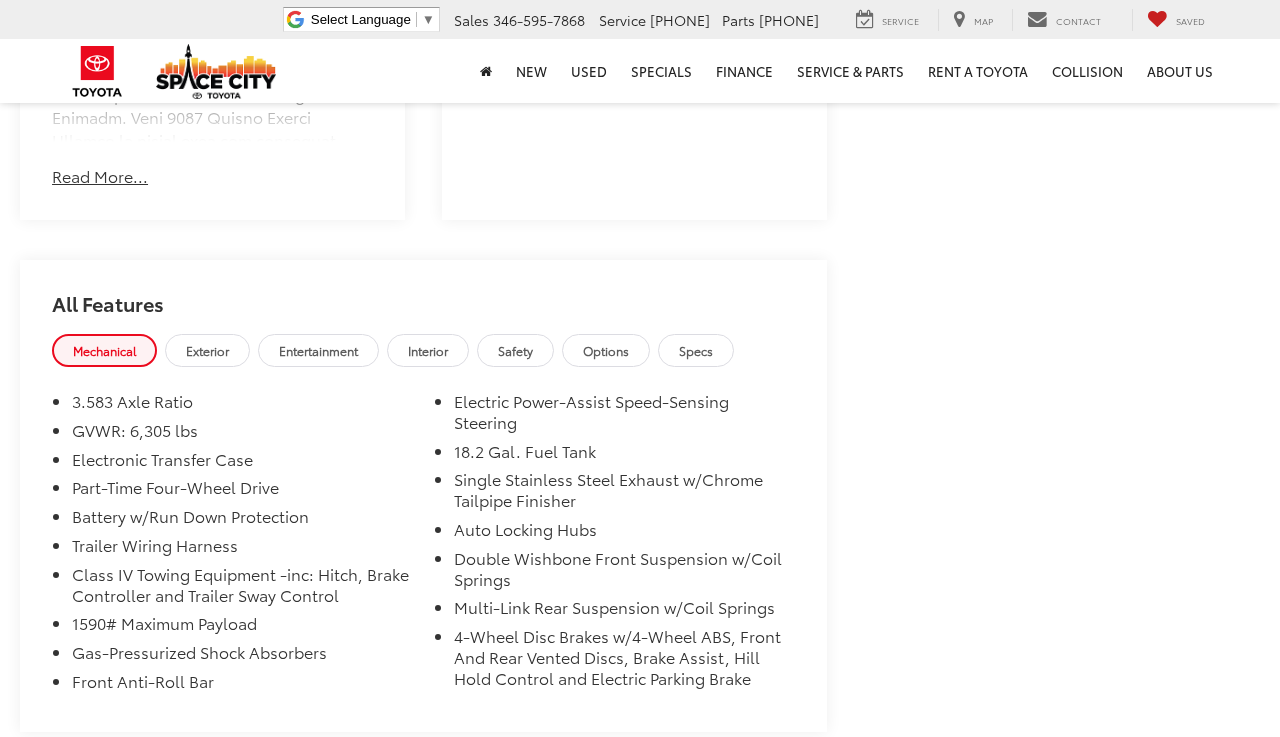 click on "Interior" at bounding box center (428, 350) 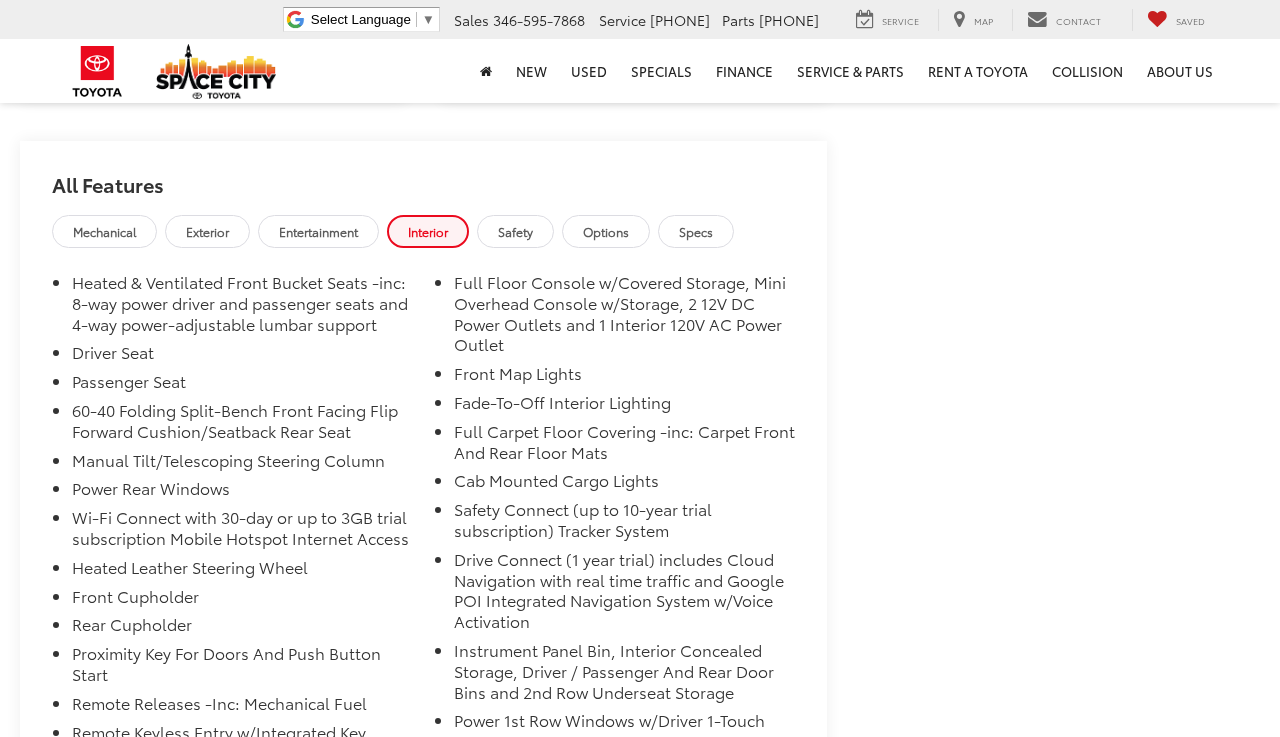 scroll, scrollTop: 1642, scrollLeft: 0, axis: vertical 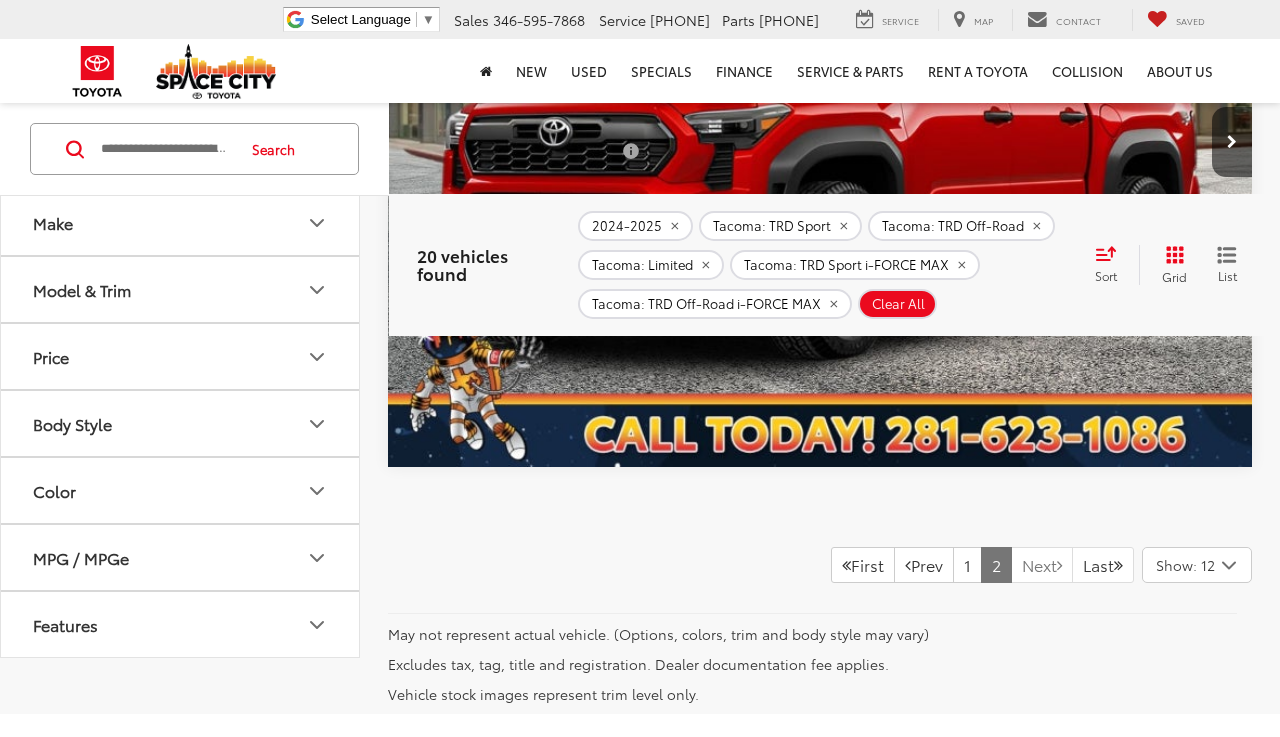 click on "Next" at bounding box center [1042, 565] 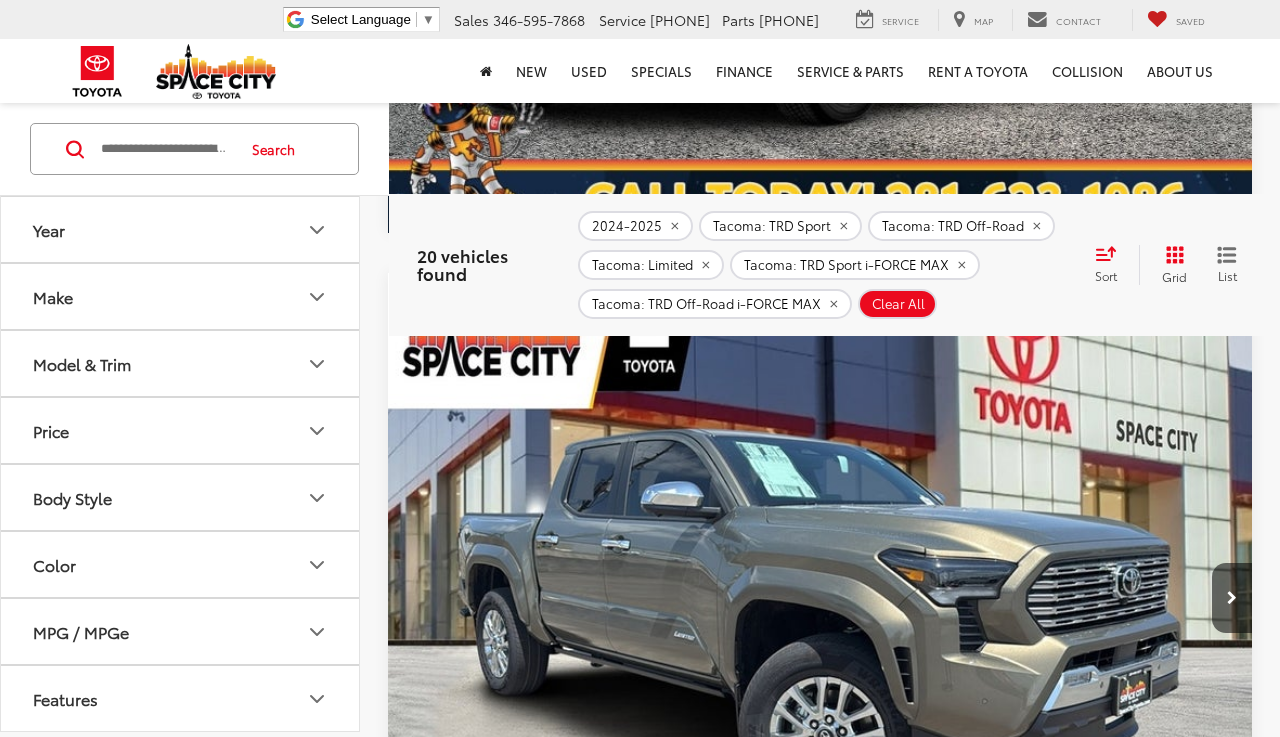 scroll, scrollTop: 3908, scrollLeft: 0, axis: vertical 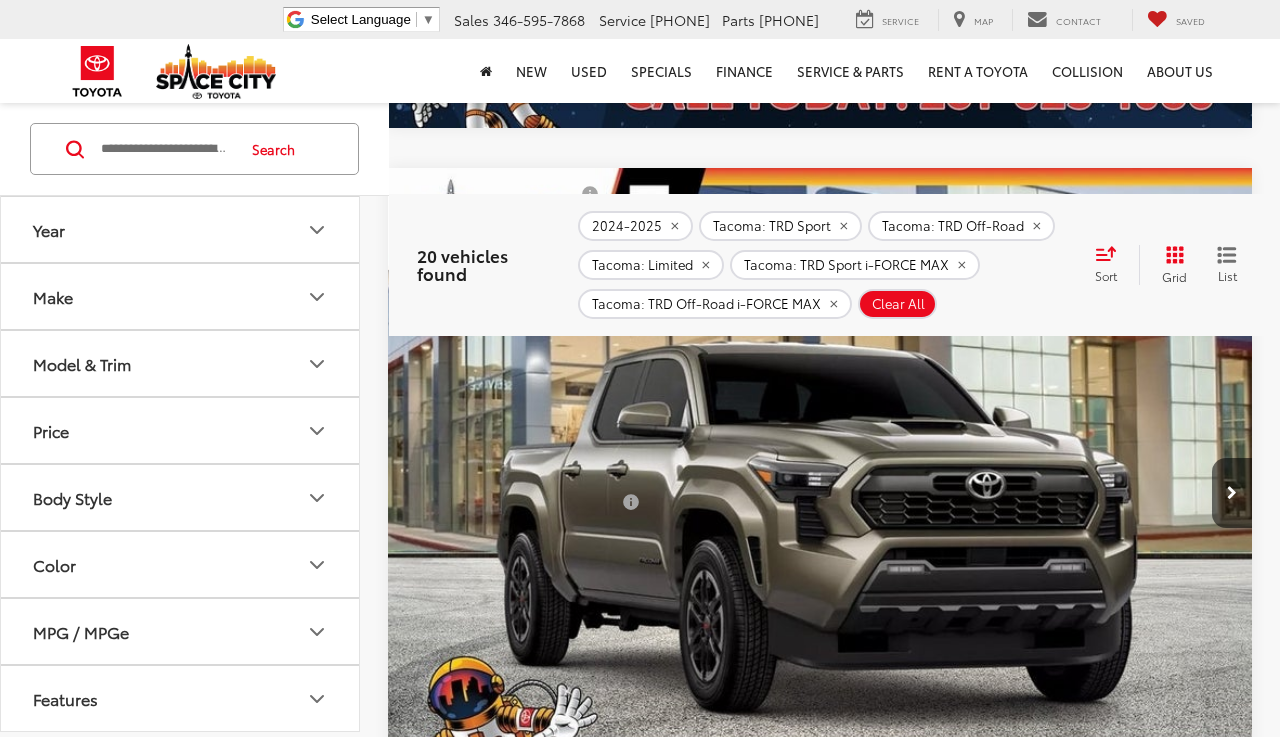 click at bounding box center [820, 493] 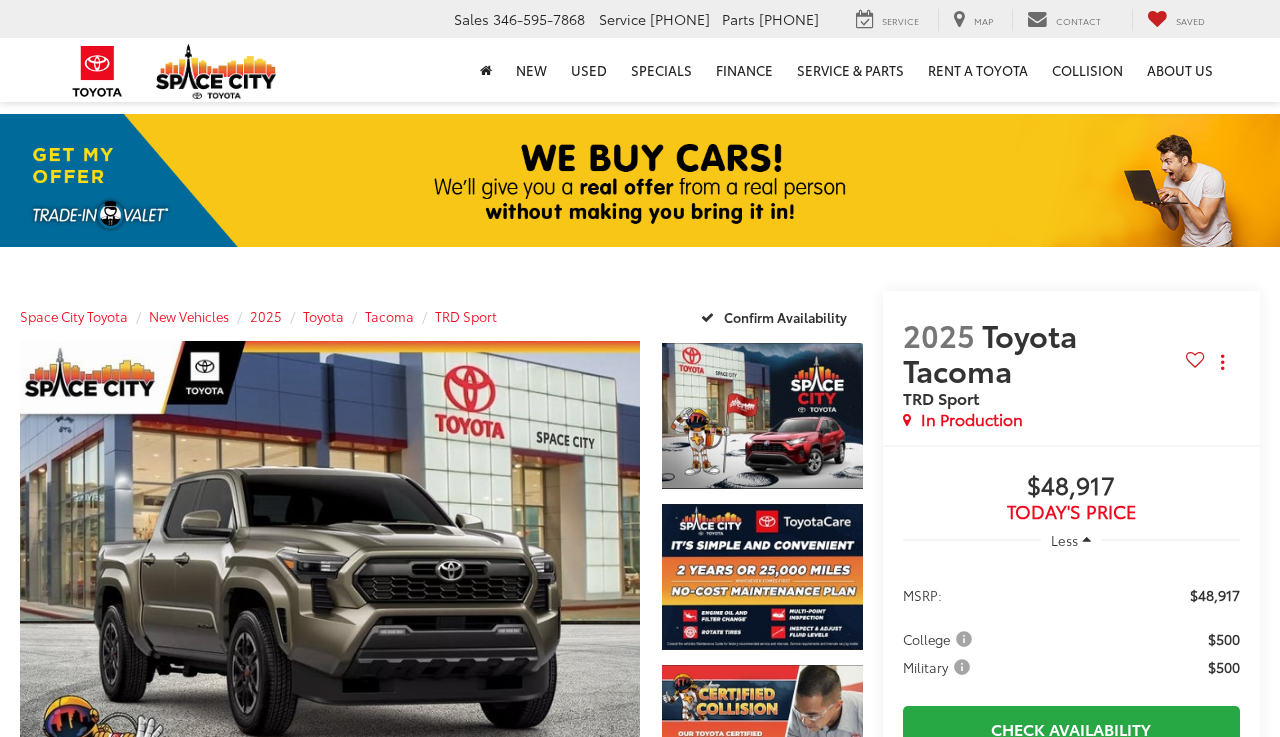 scroll, scrollTop: 0, scrollLeft: 0, axis: both 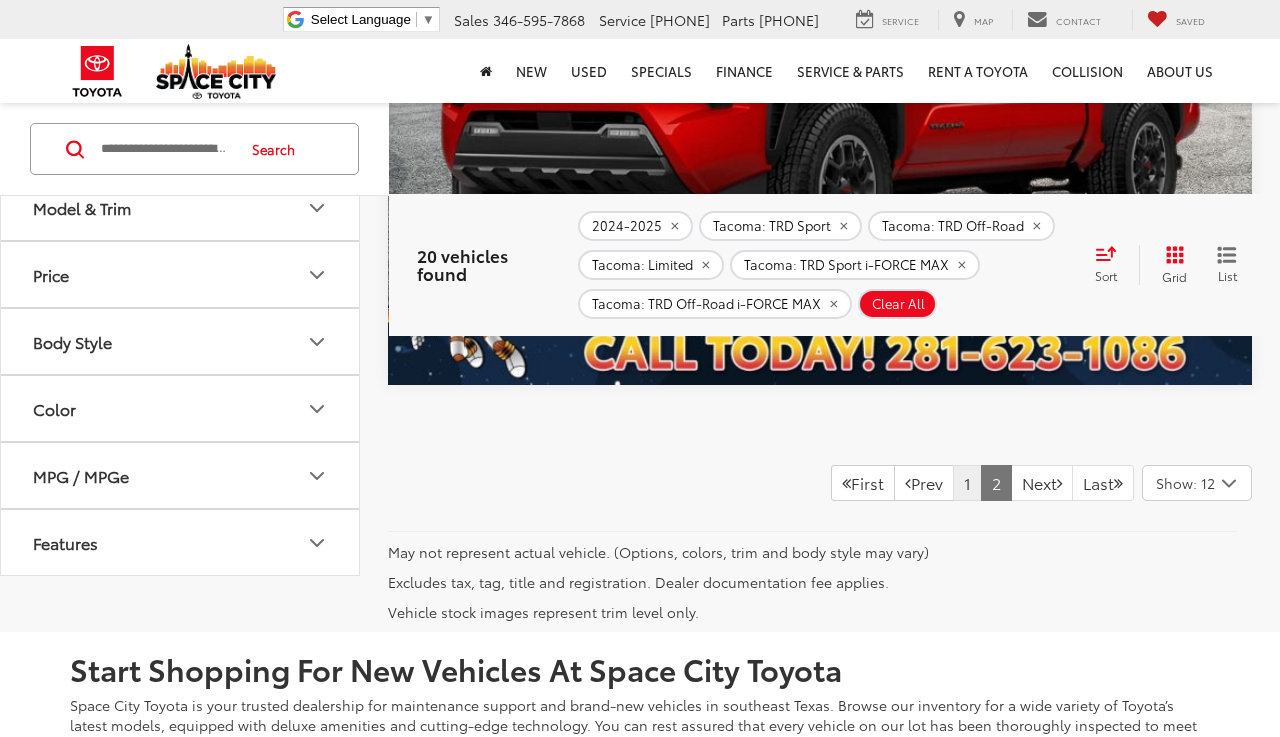 click on "1" at bounding box center (967, 483) 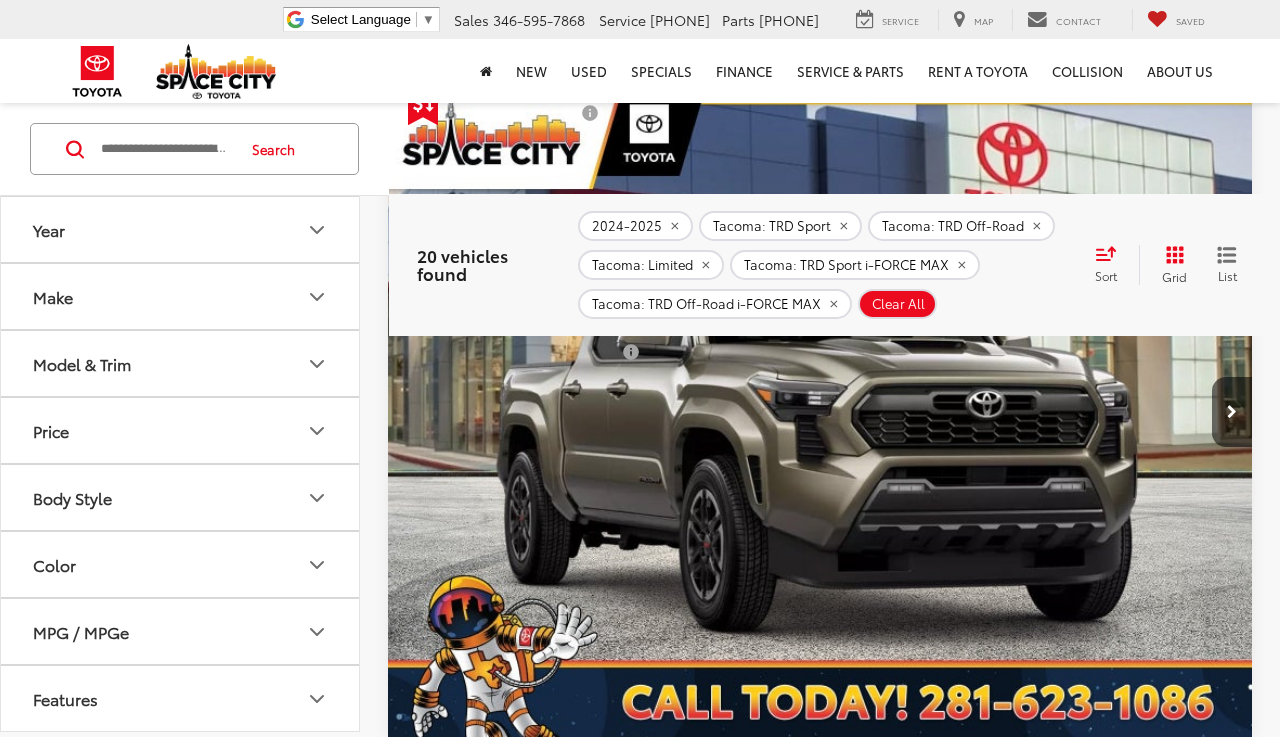 scroll, scrollTop: 3826, scrollLeft: 0, axis: vertical 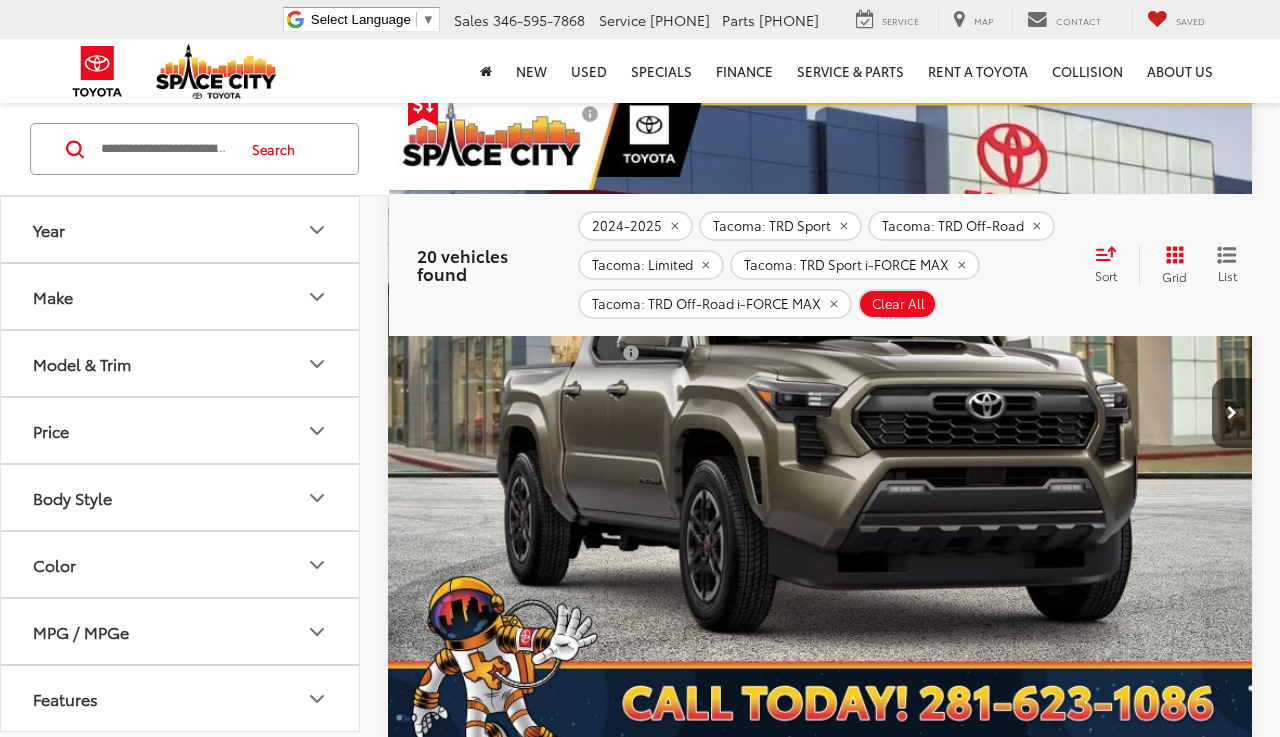click at bounding box center (820, 413) 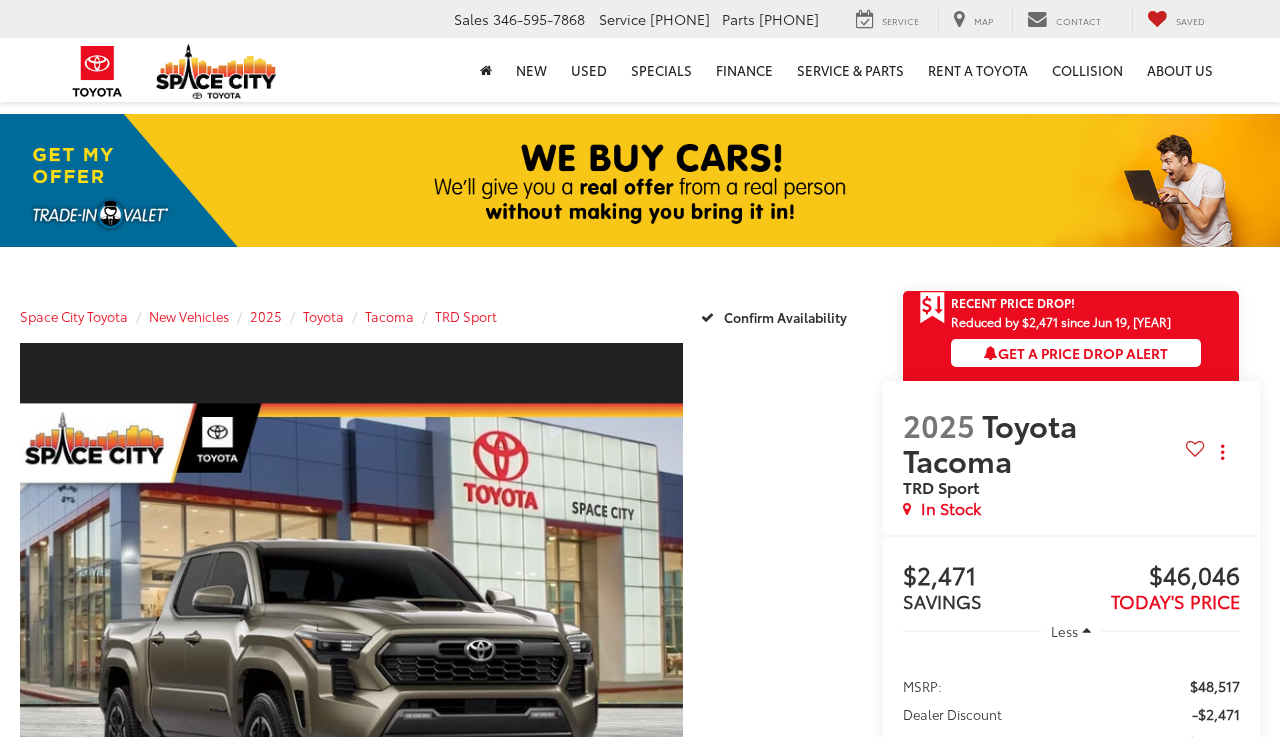 scroll, scrollTop: 0, scrollLeft: 0, axis: both 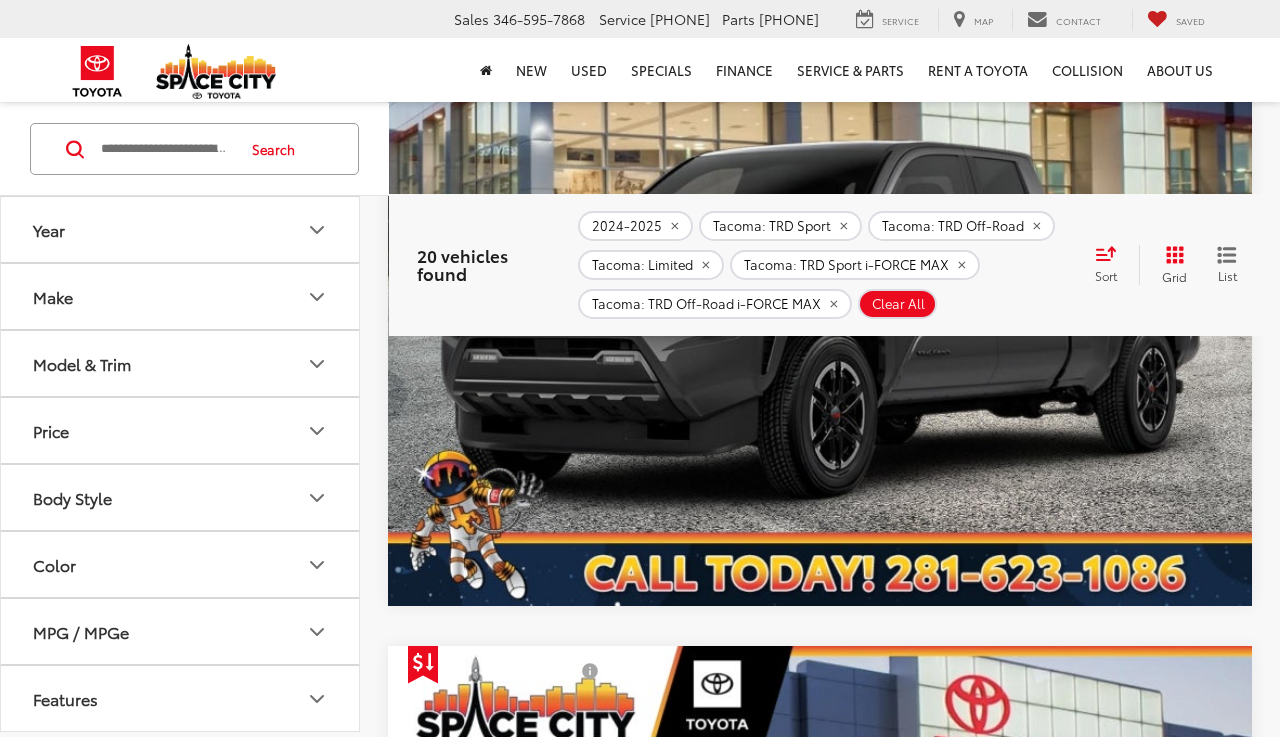 click 